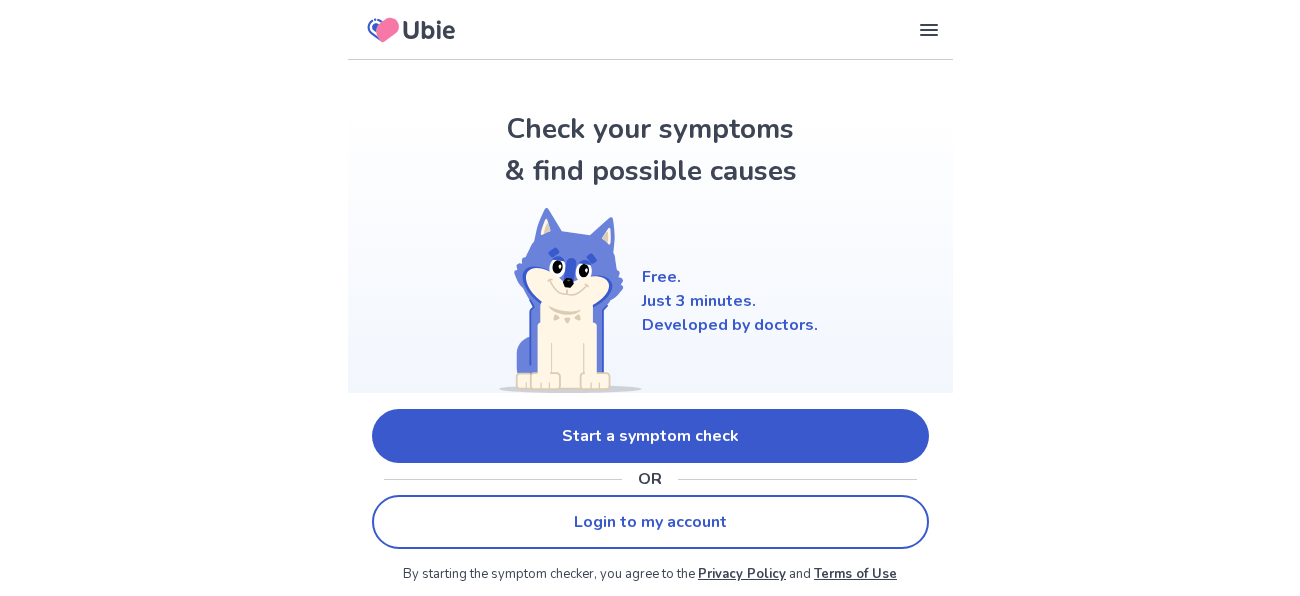 scroll, scrollTop: 0, scrollLeft: 0, axis: both 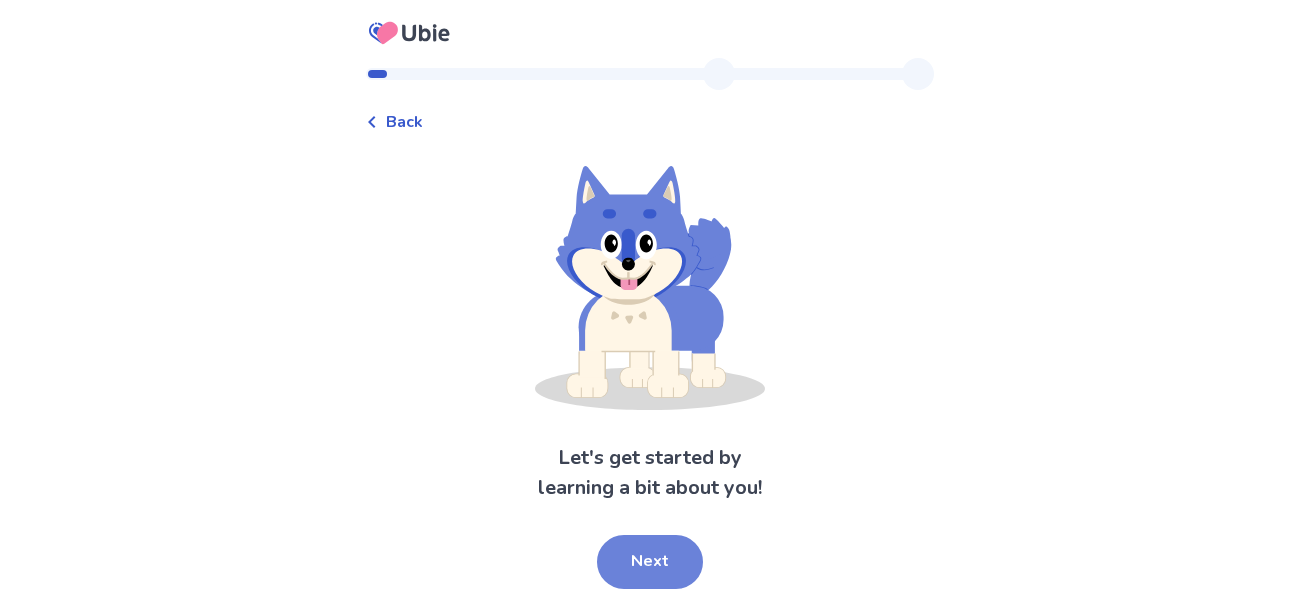 click on "Next" at bounding box center [650, 562] 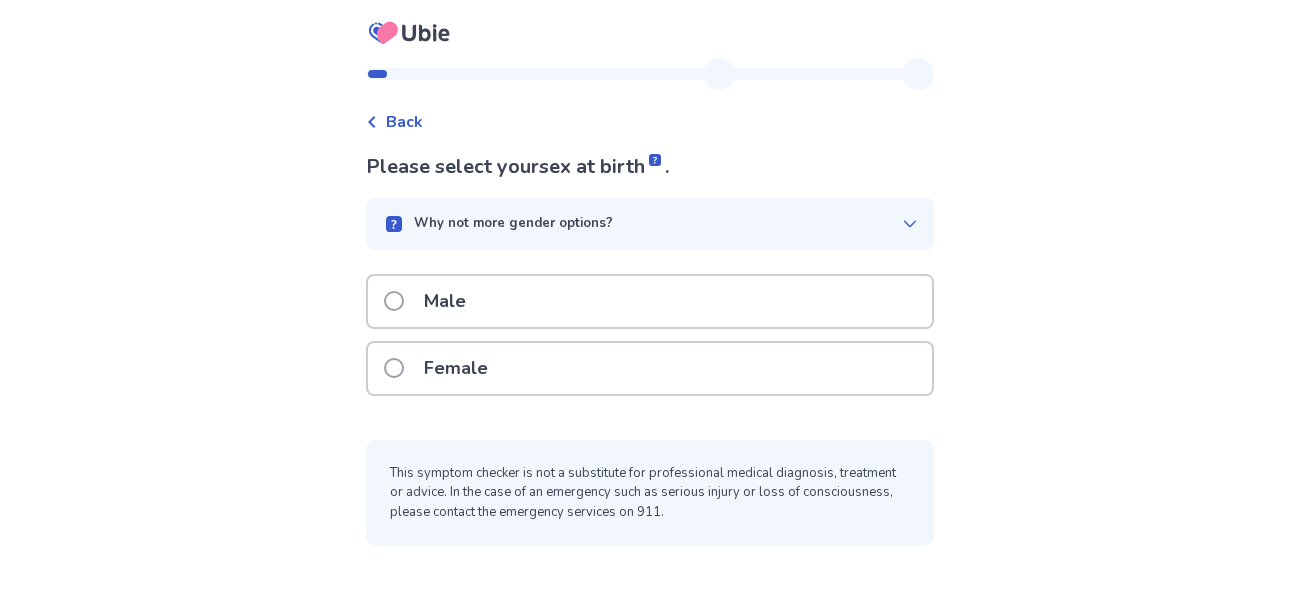 click on "Female" at bounding box center [650, 368] 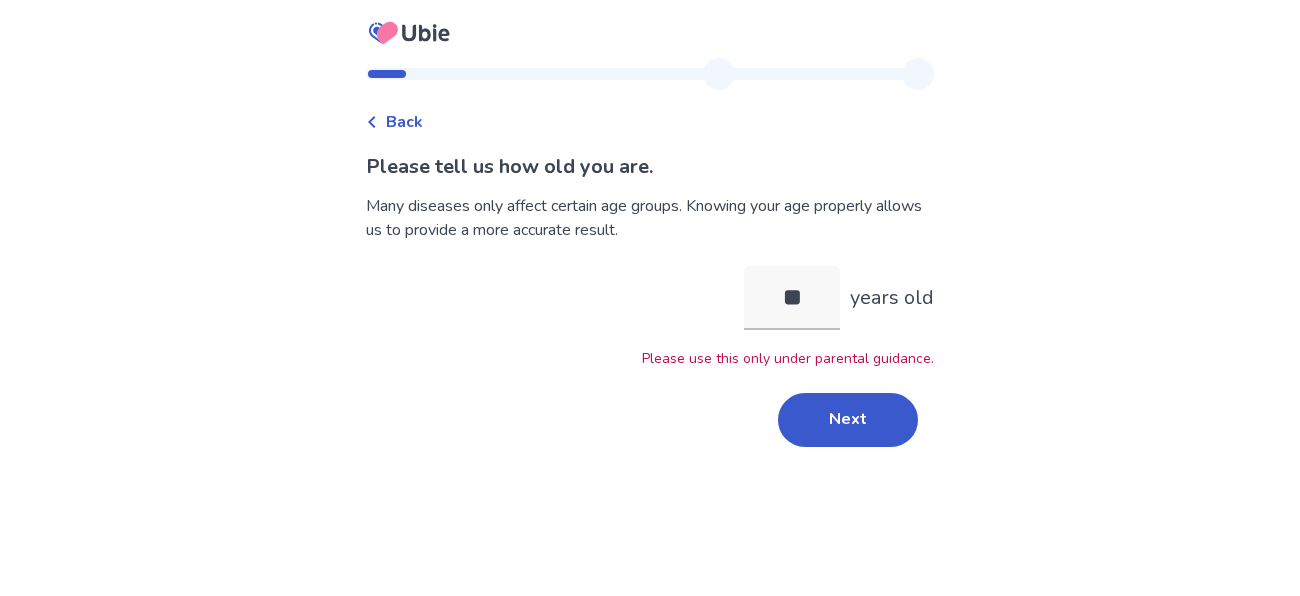 type on "*" 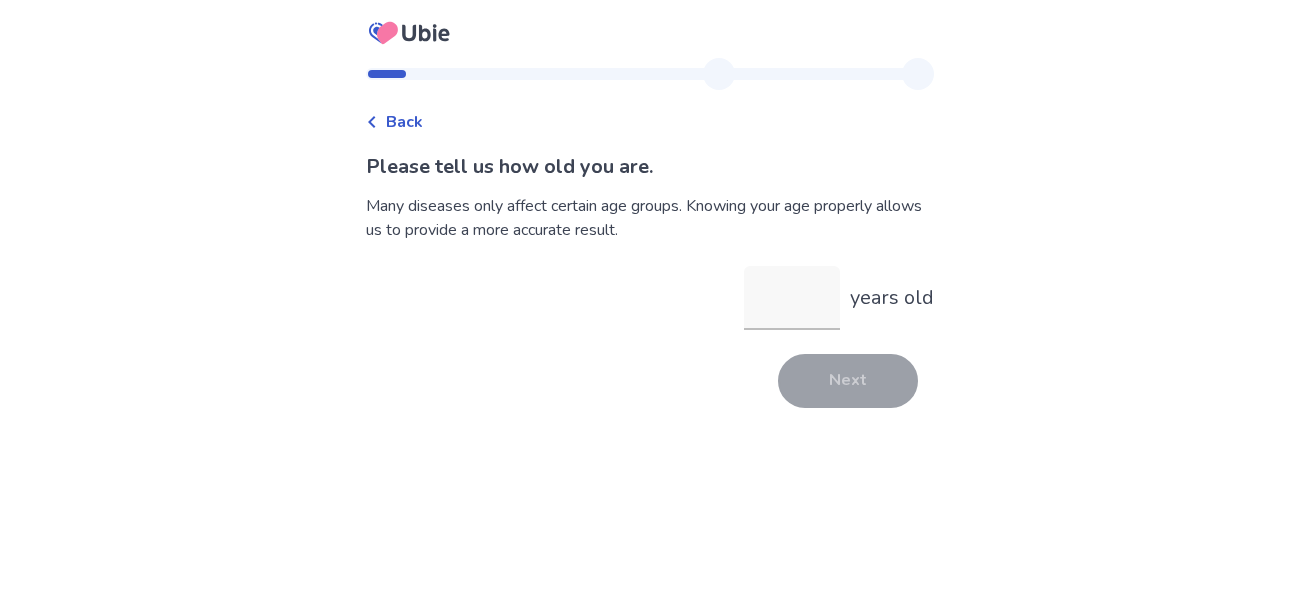 type on "*" 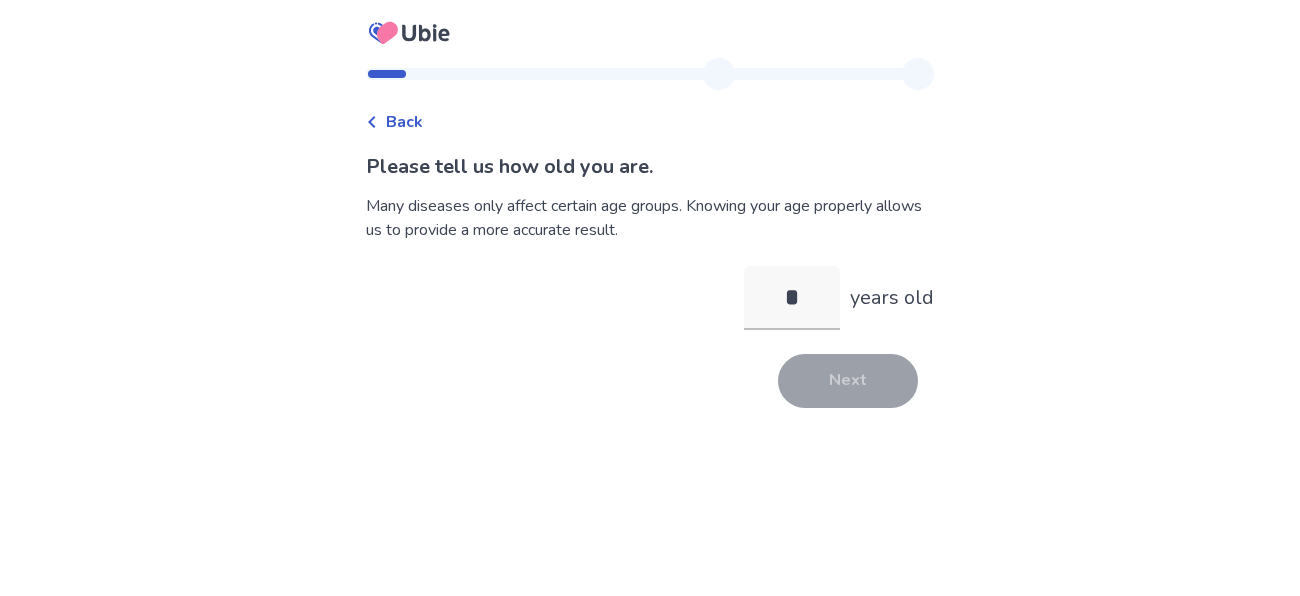 type on "**" 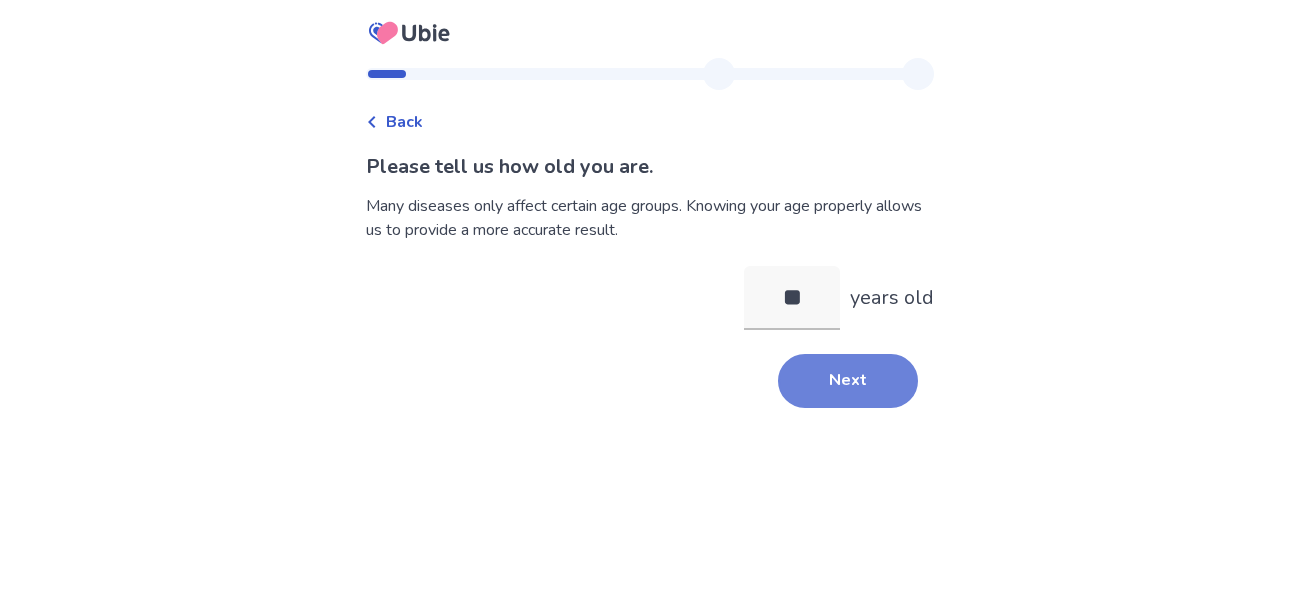 click on "Next" at bounding box center (848, 381) 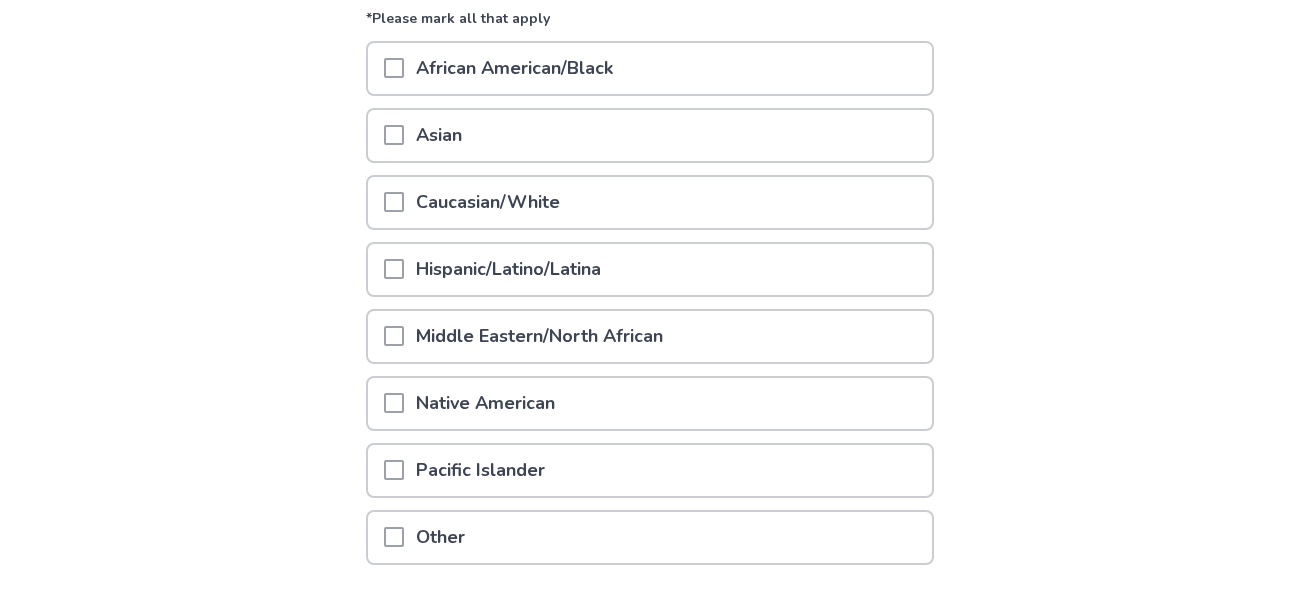 scroll, scrollTop: 265, scrollLeft: 0, axis: vertical 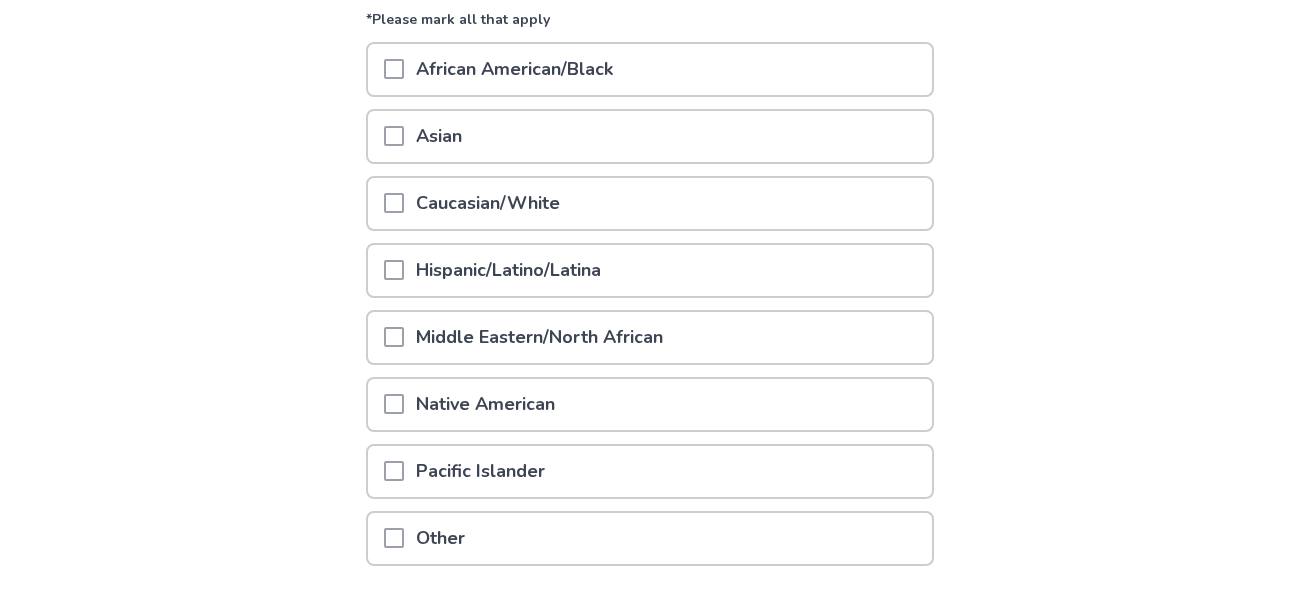click on "Caucasian/White" at bounding box center [488, 203] 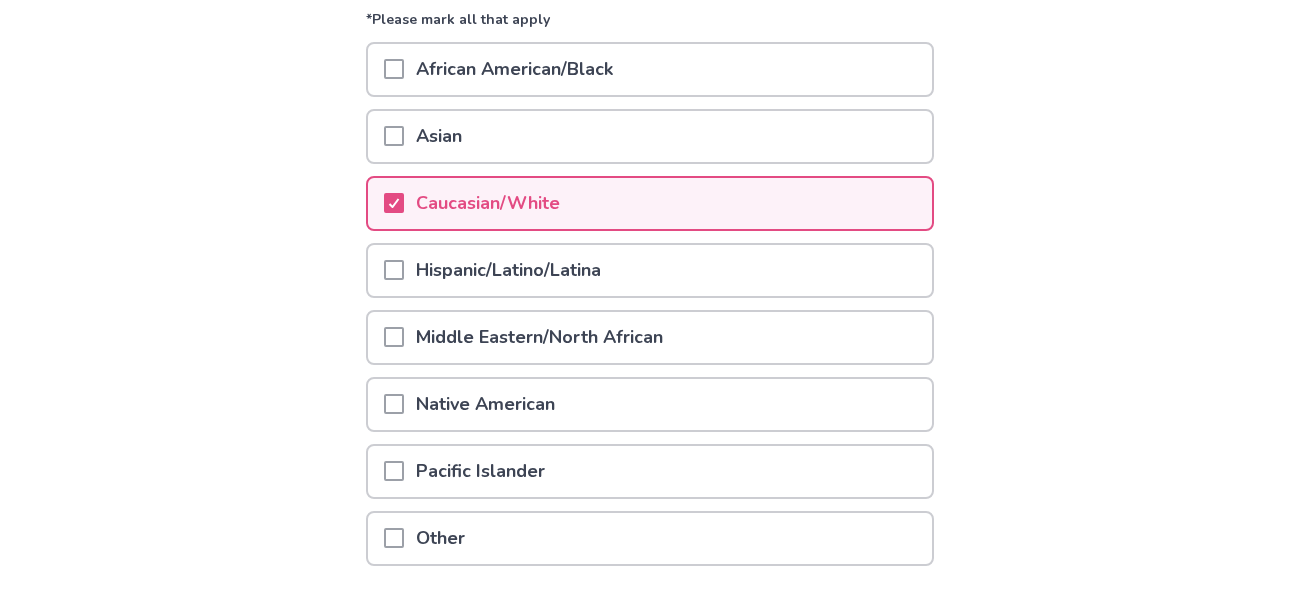 scroll, scrollTop: 411, scrollLeft: 0, axis: vertical 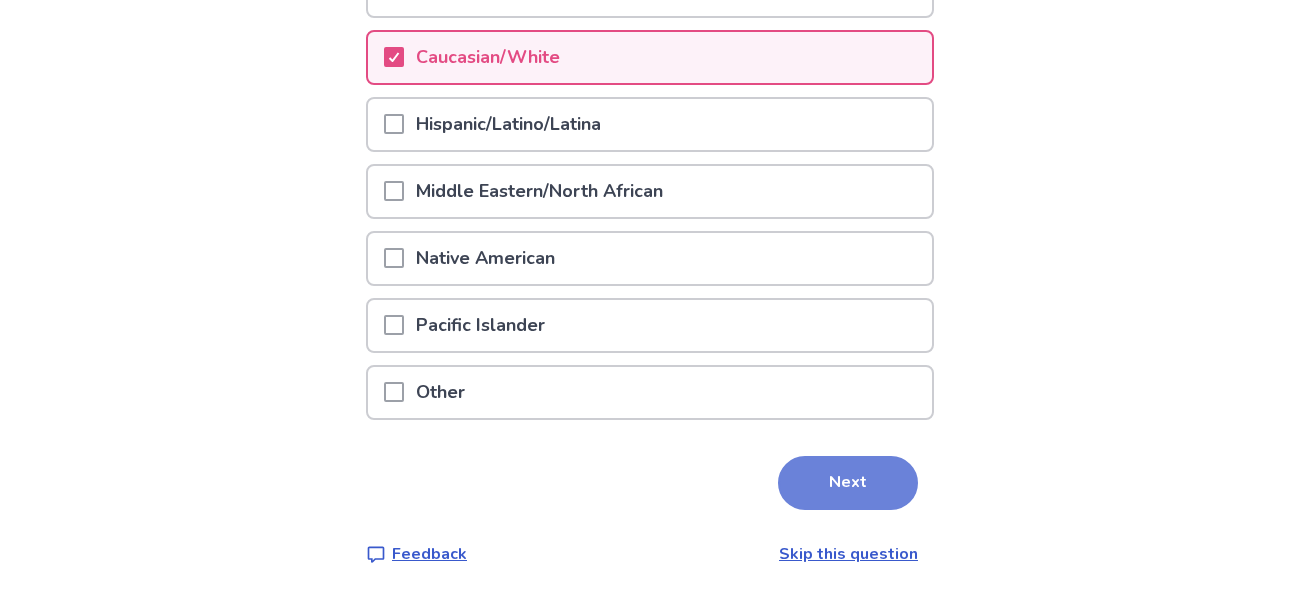 click on "Next" at bounding box center (848, 483) 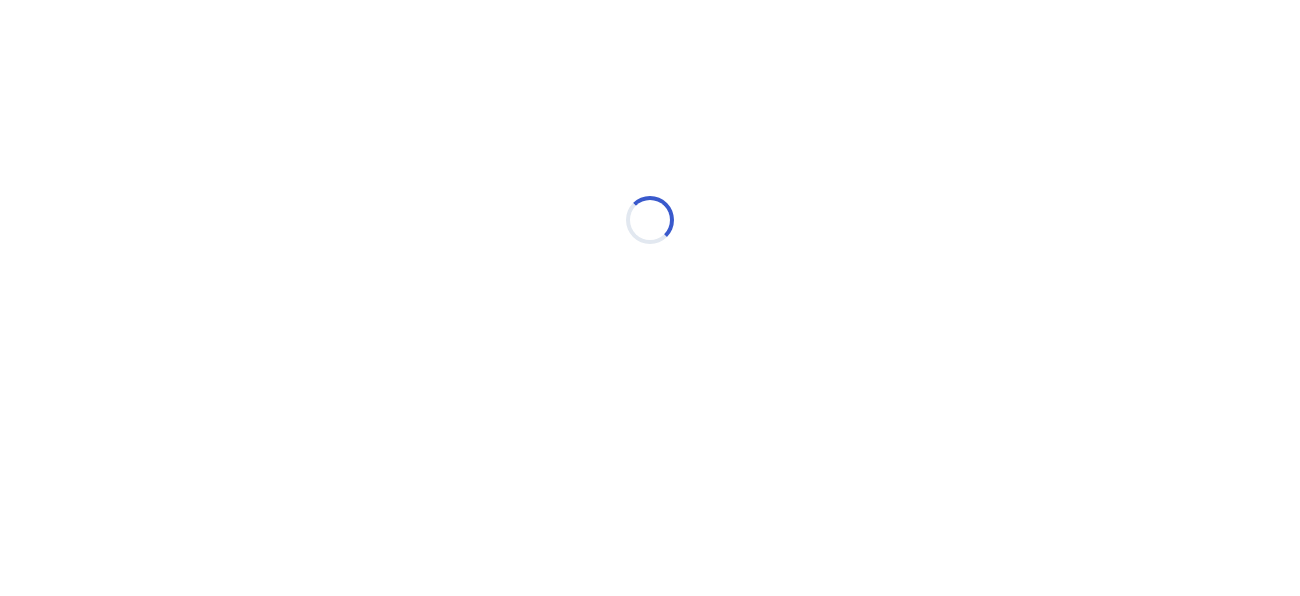 scroll, scrollTop: 0, scrollLeft: 0, axis: both 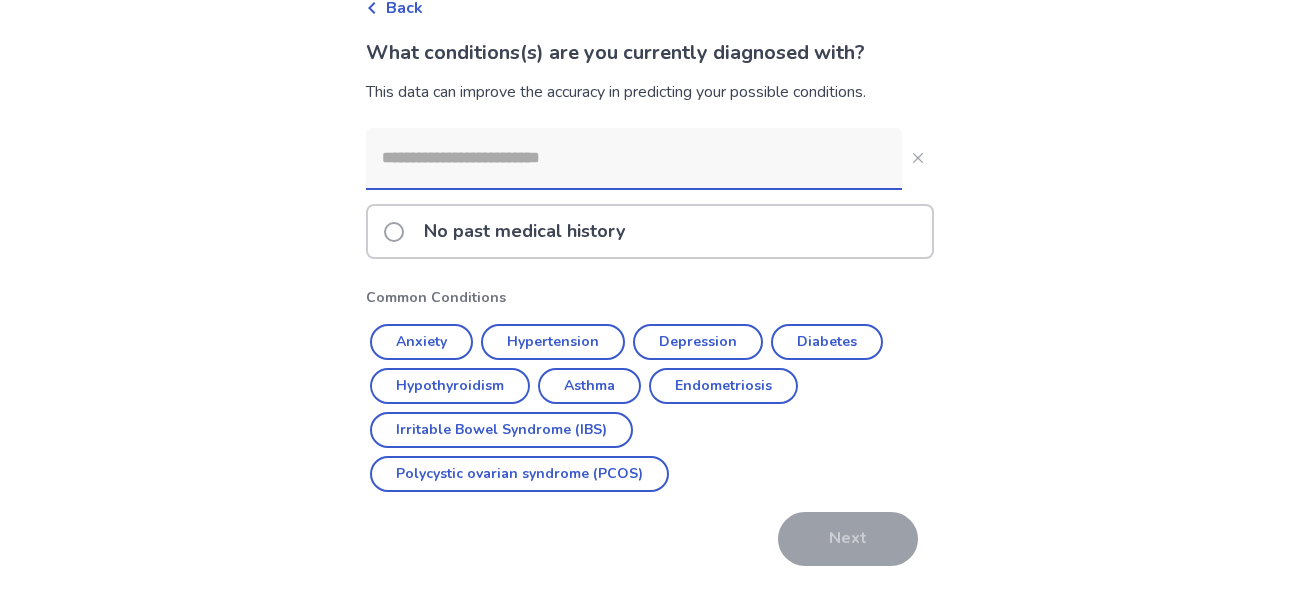 click on "No past medical history" at bounding box center [650, 231] 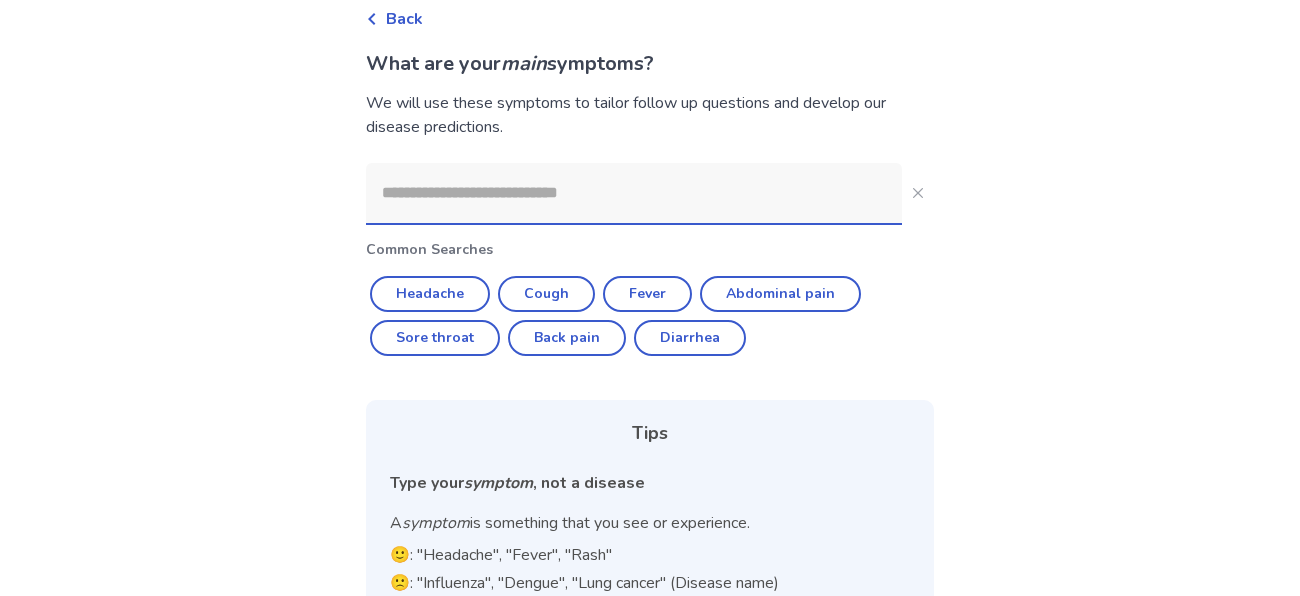 scroll, scrollTop: 99, scrollLeft: 0, axis: vertical 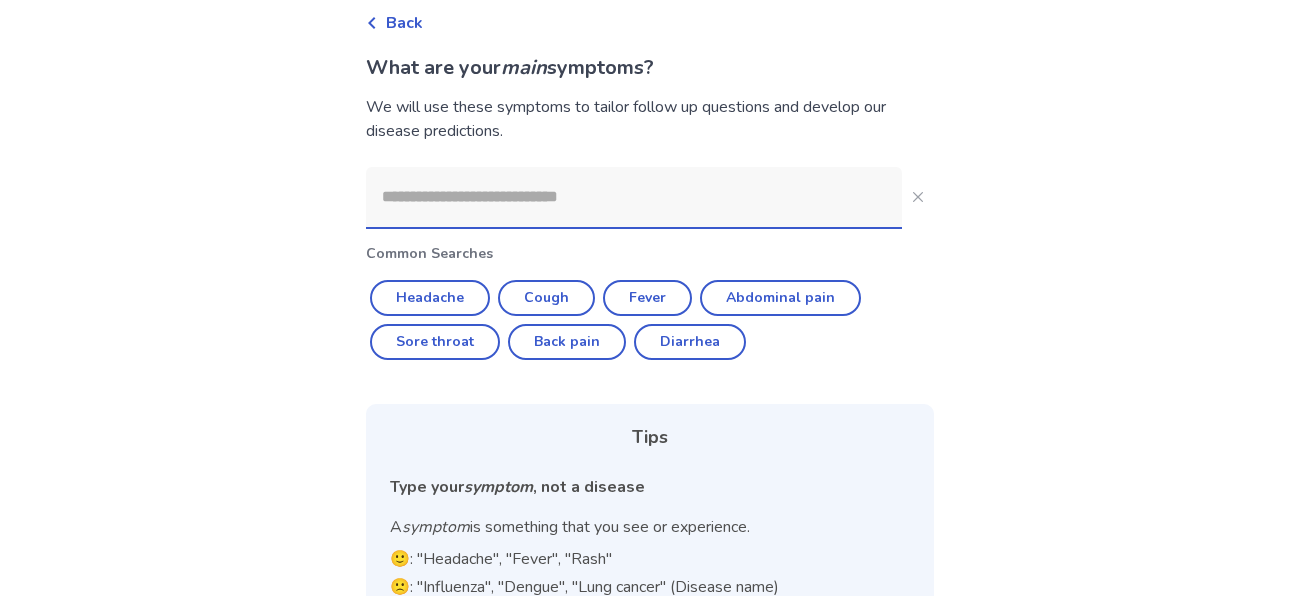 click 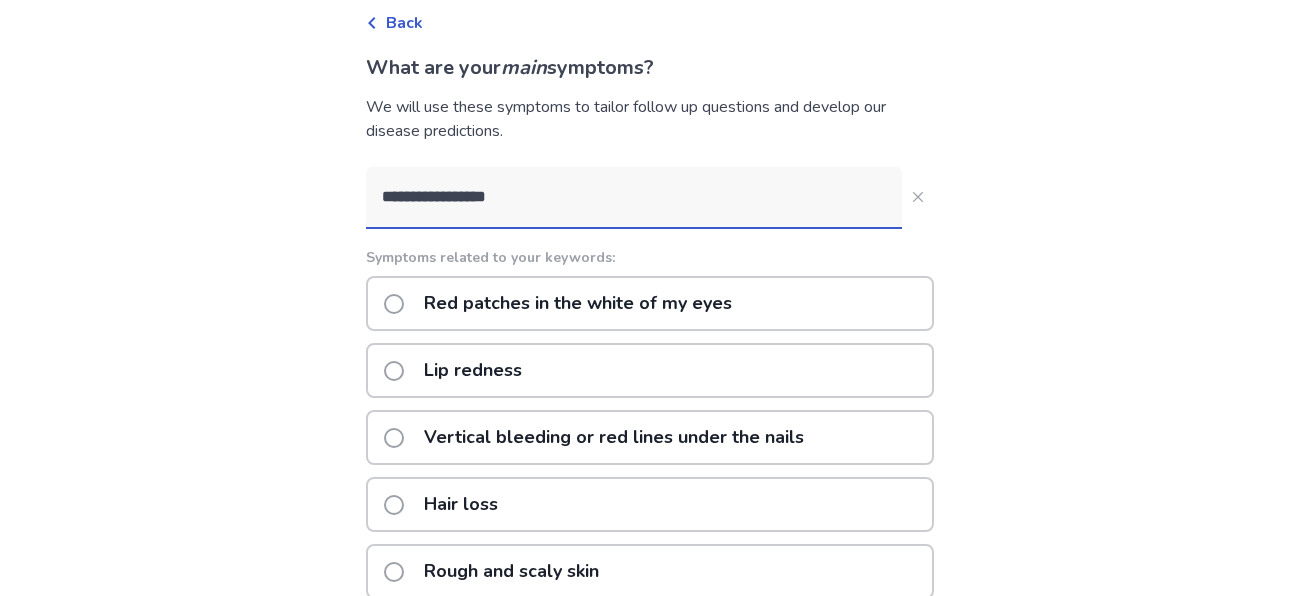 click on "**********" 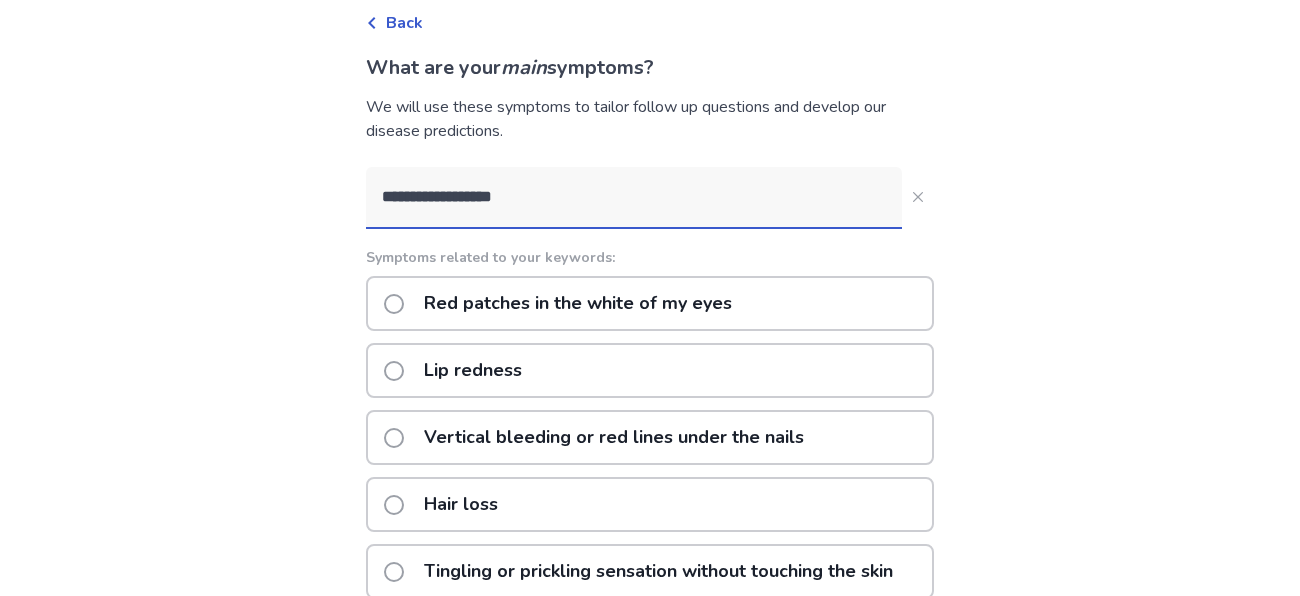 click on "**********" 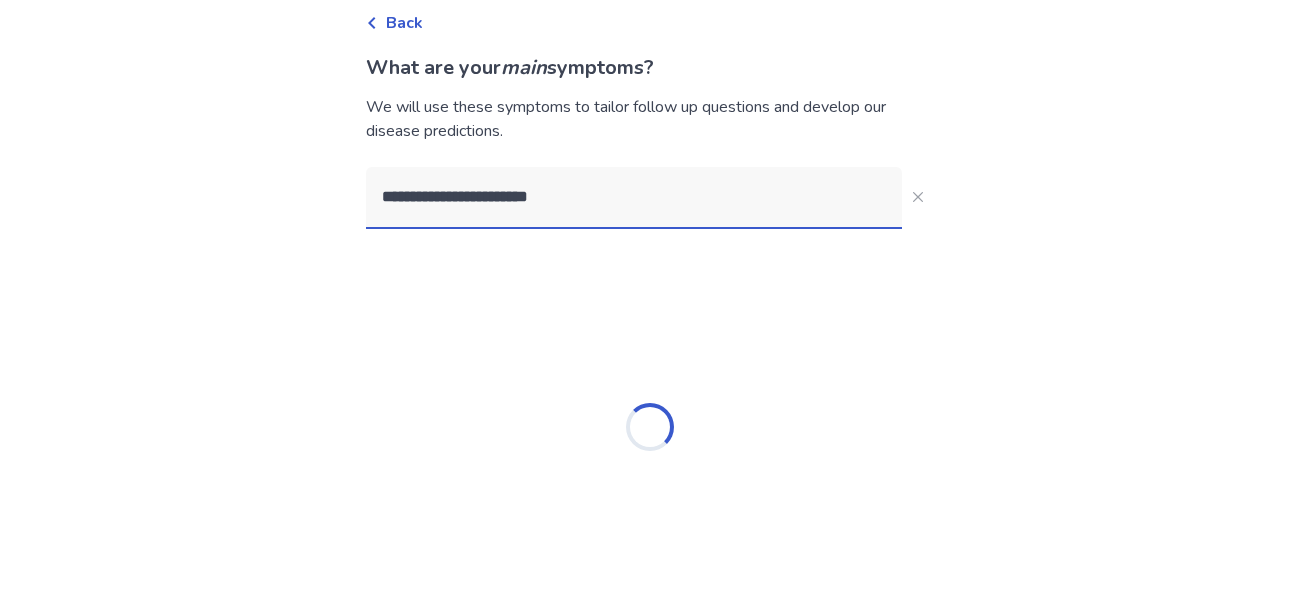 type on "**********" 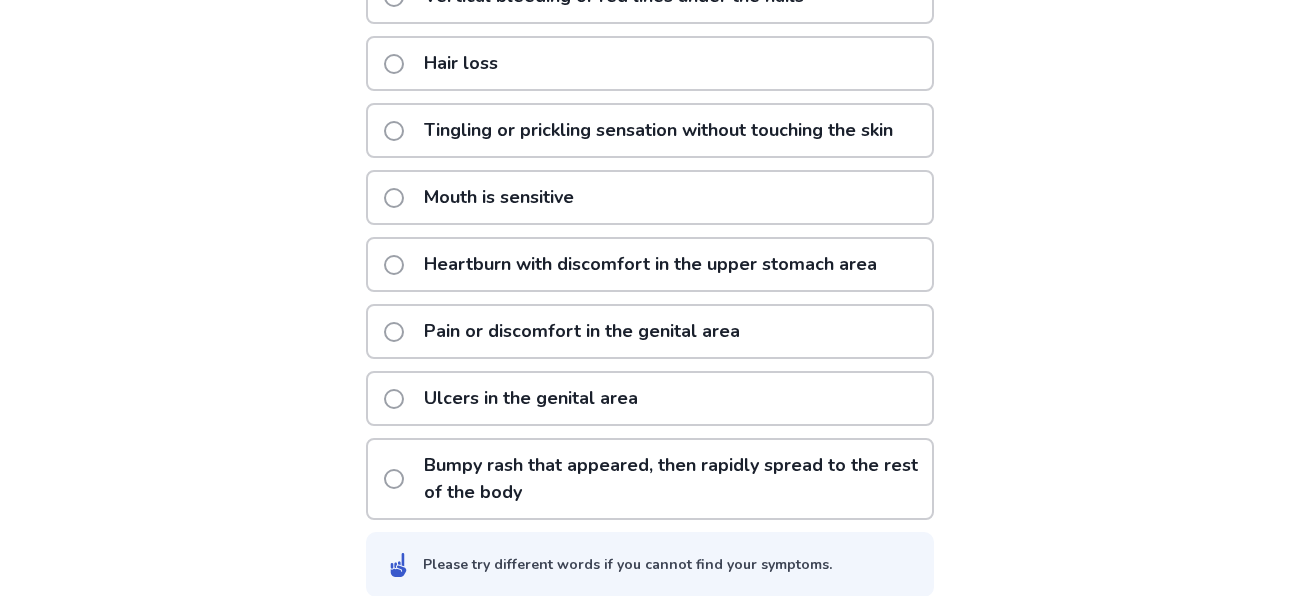 scroll, scrollTop: 537, scrollLeft: 0, axis: vertical 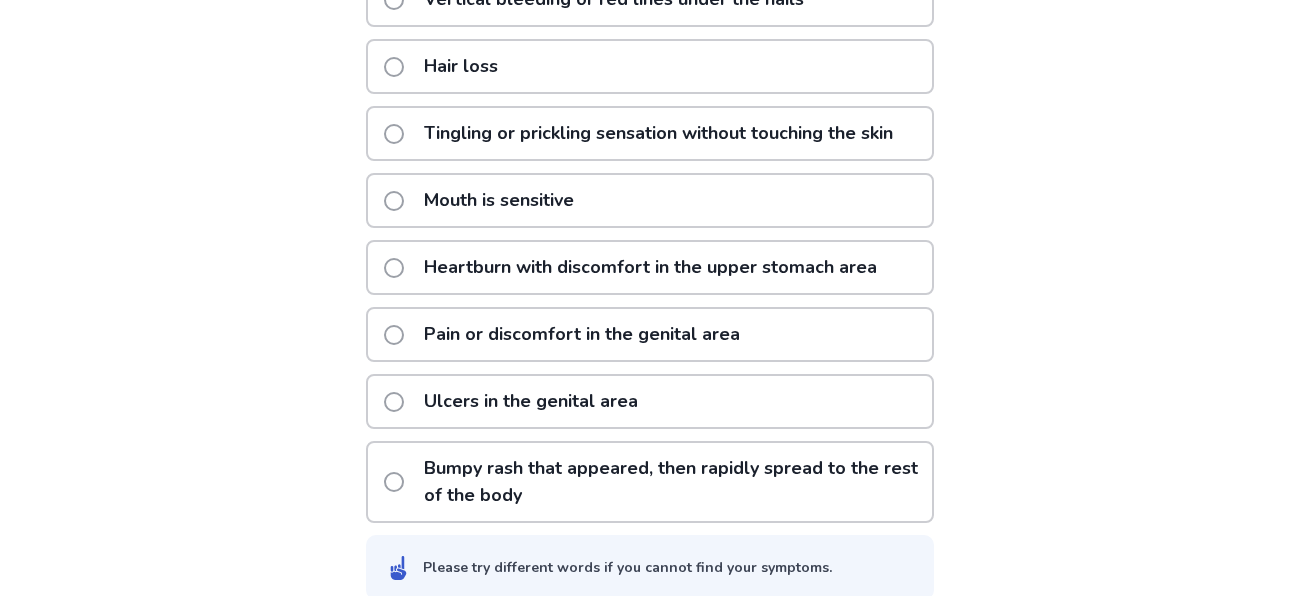 click on "Pain or discomfort in the genital area" 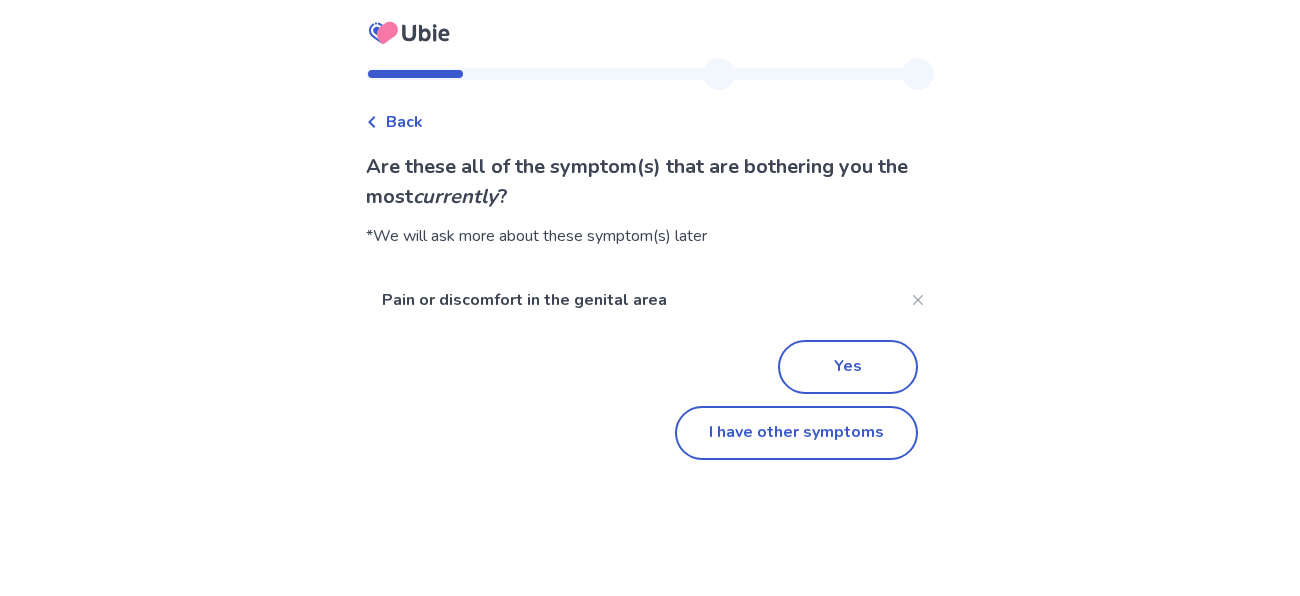 scroll, scrollTop: 0, scrollLeft: 0, axis: both 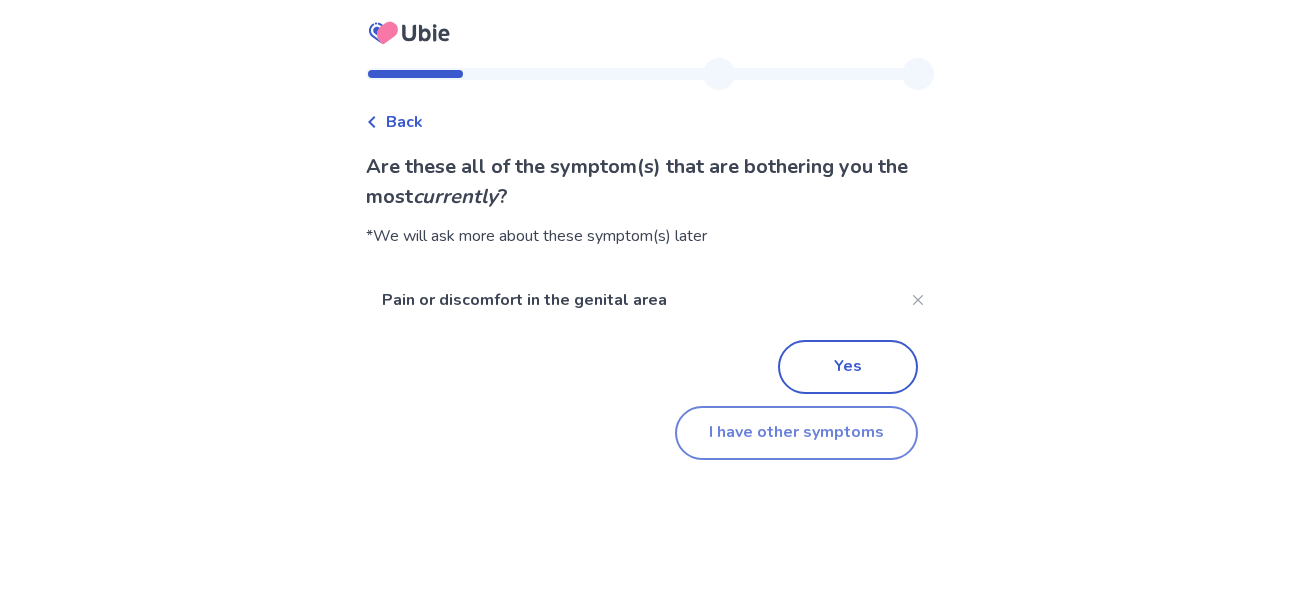 click on "I have other symptoms" 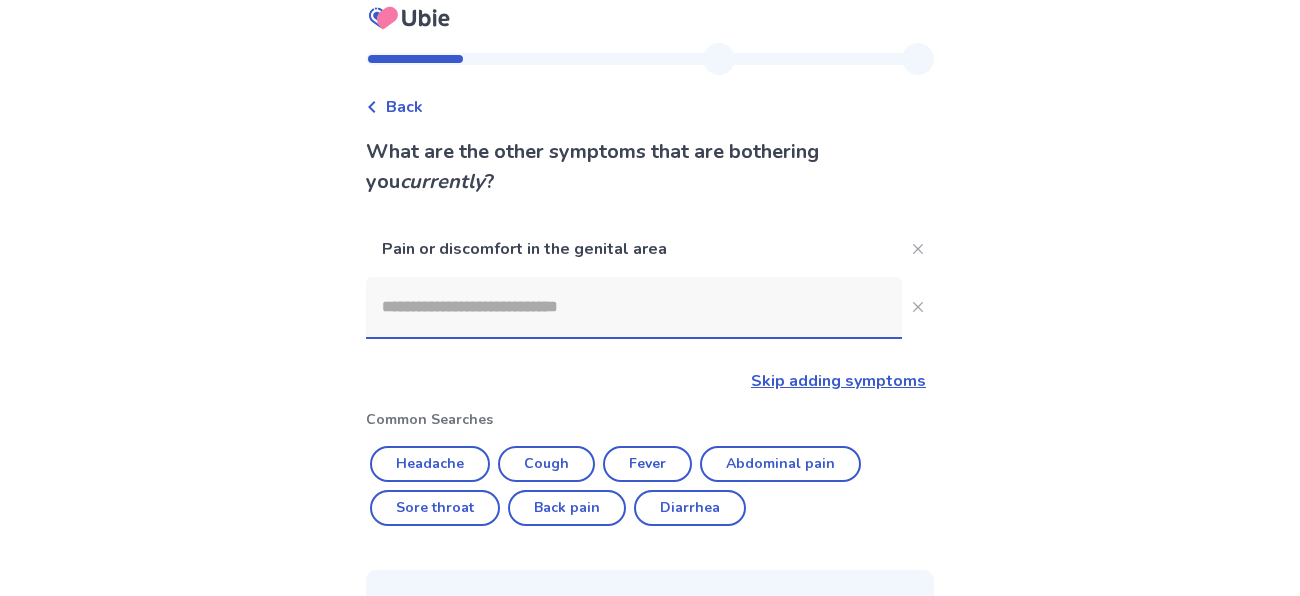 scroll, scrollTop: 14, scrollLeft: 0, axis: vertical 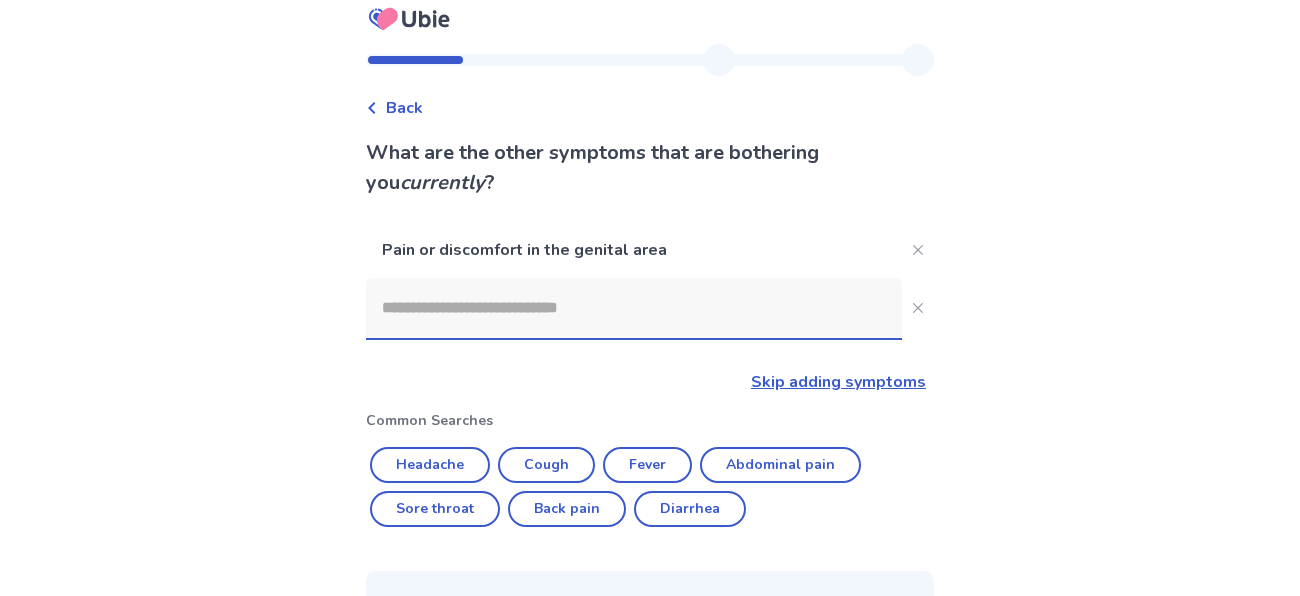 click 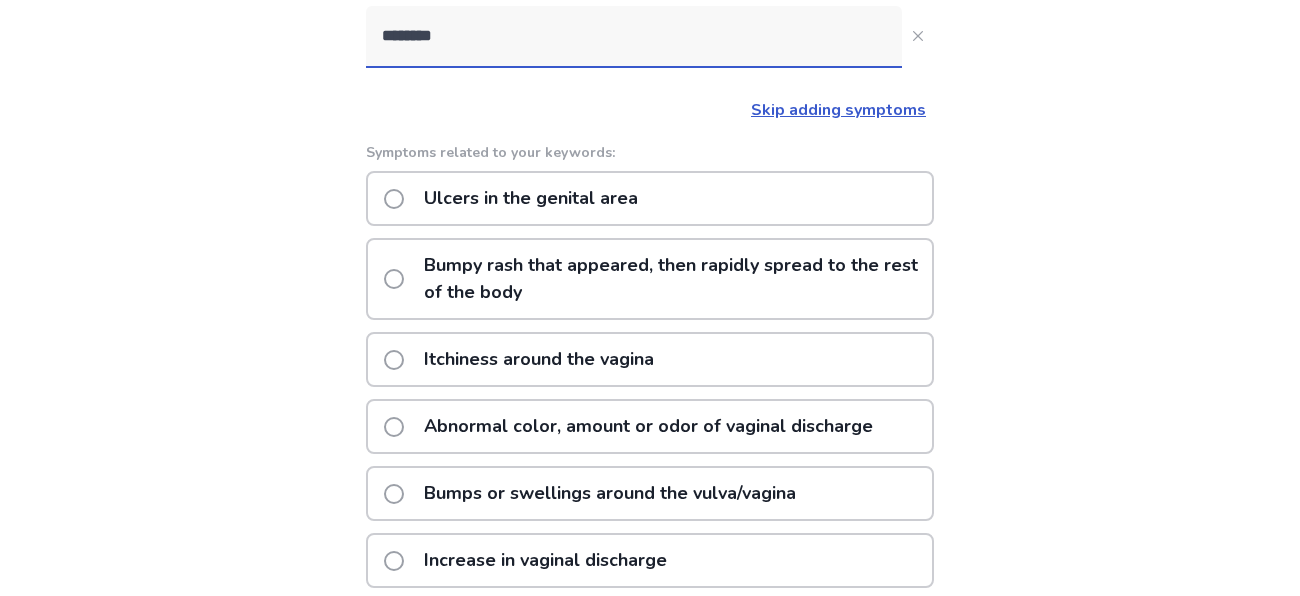 scroll, scrollTop: 279, scrollLeft: 0, axis: vertical 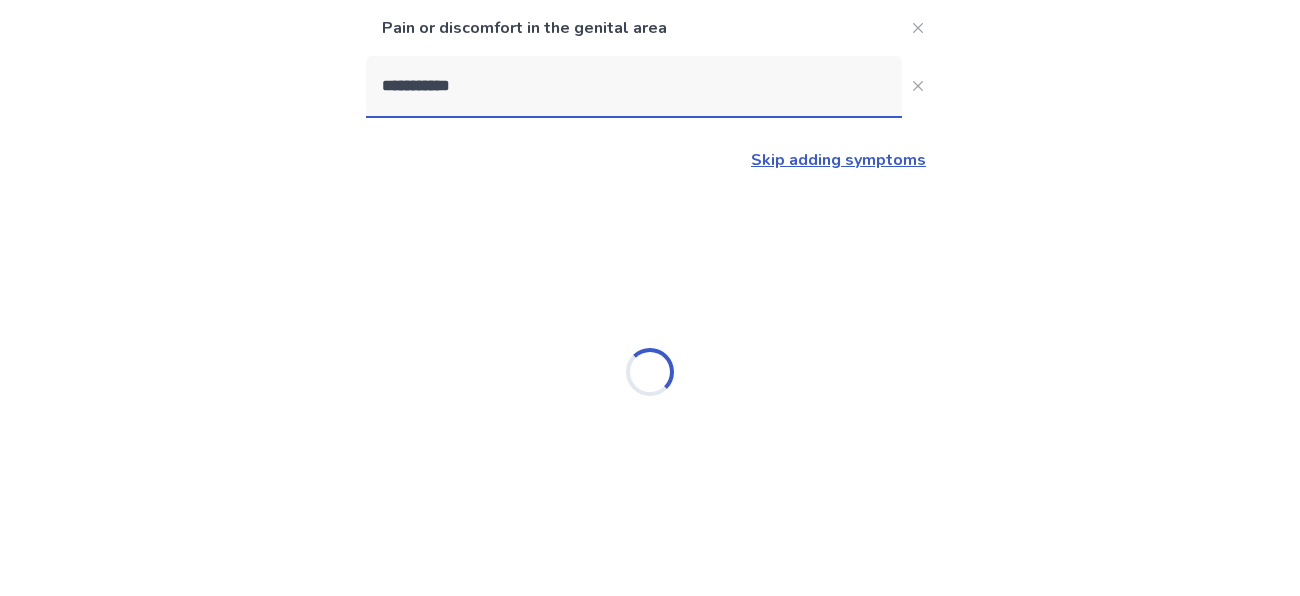 type on "**********" 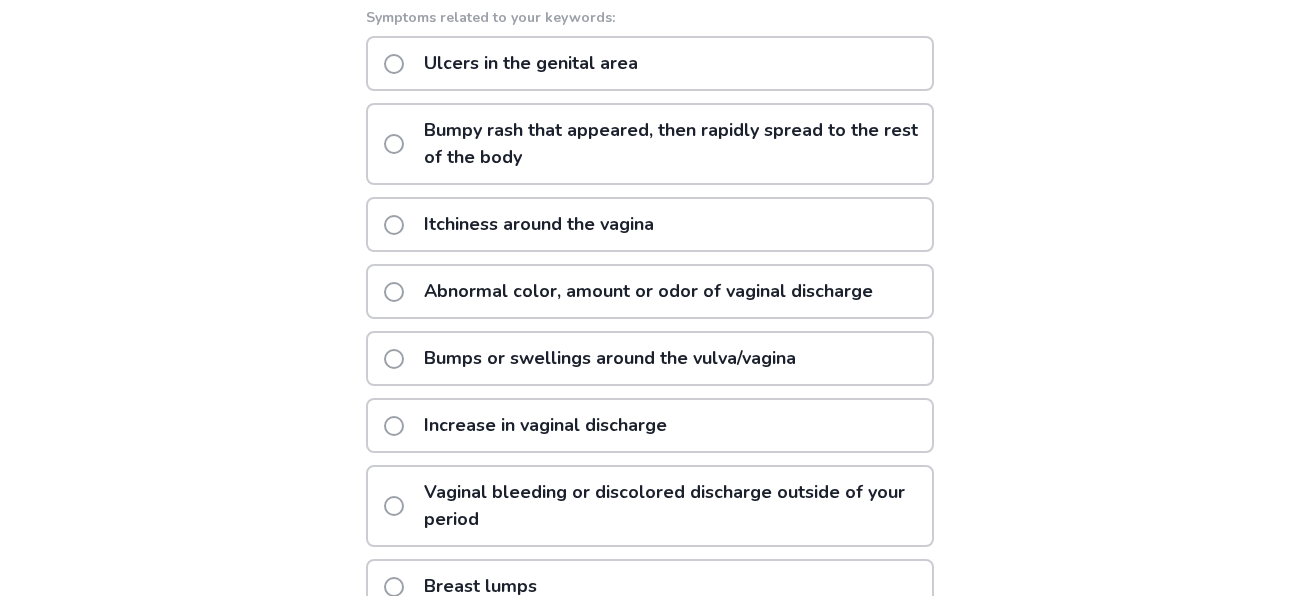 scroll, scrollTop: 422, scrollLeft: 0, axis: vertical 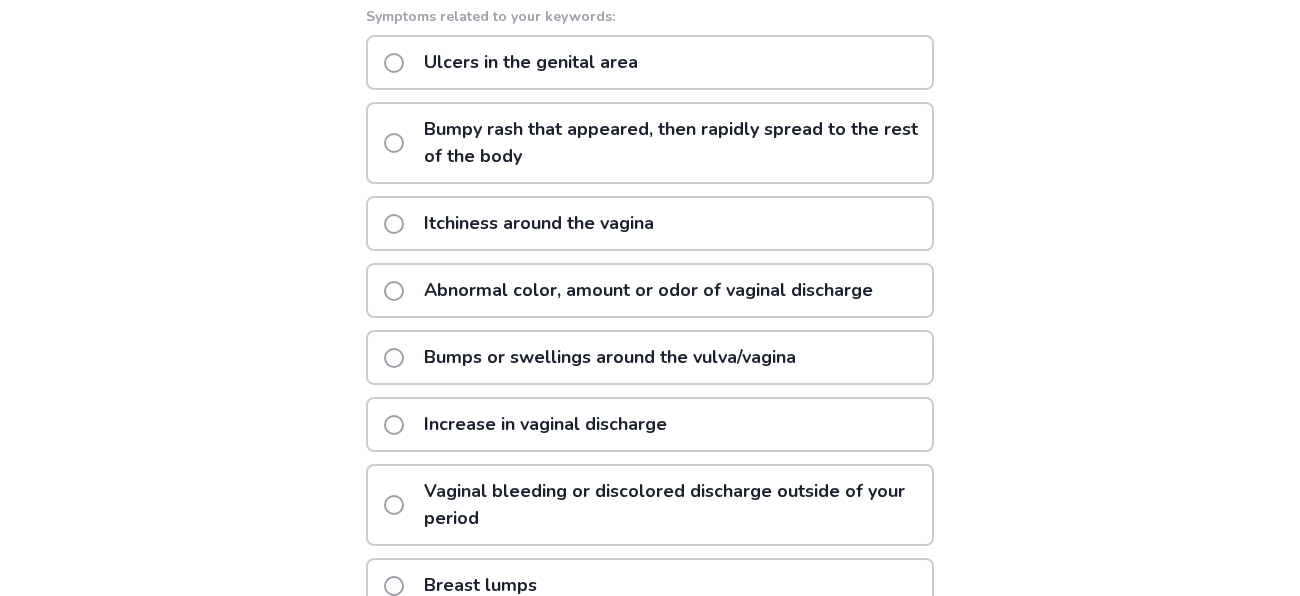 click on "Bumps or swellings around the vulva/vagina" 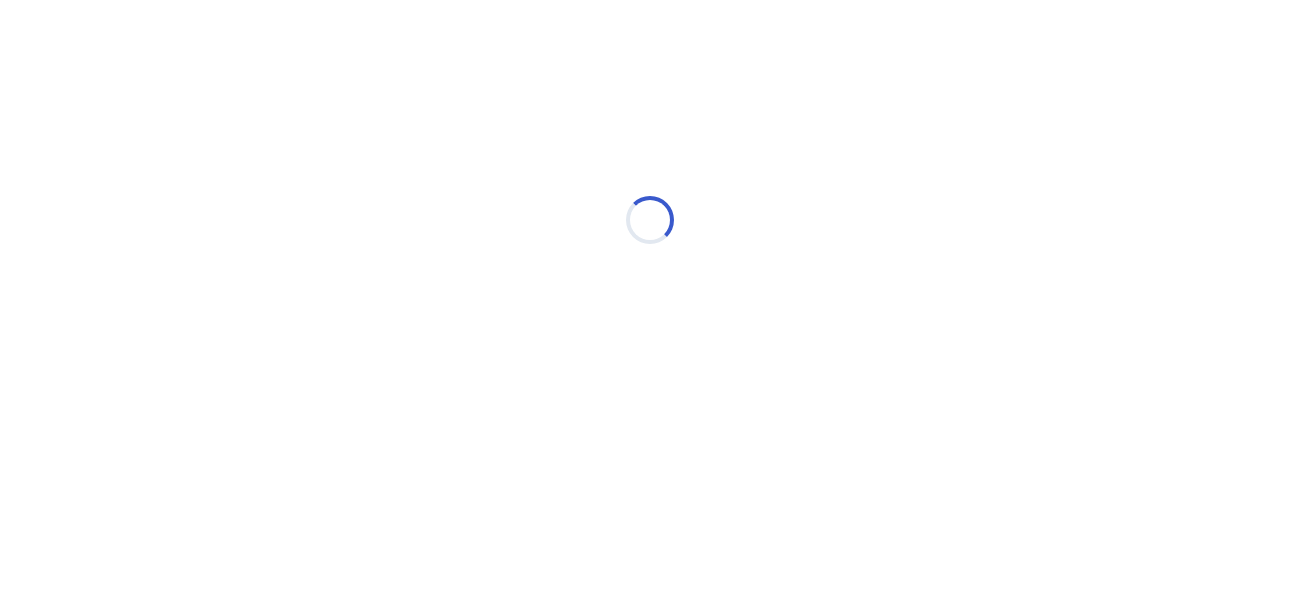 scroll, scrollTop: 0, scrollLeft: 0, axis: both 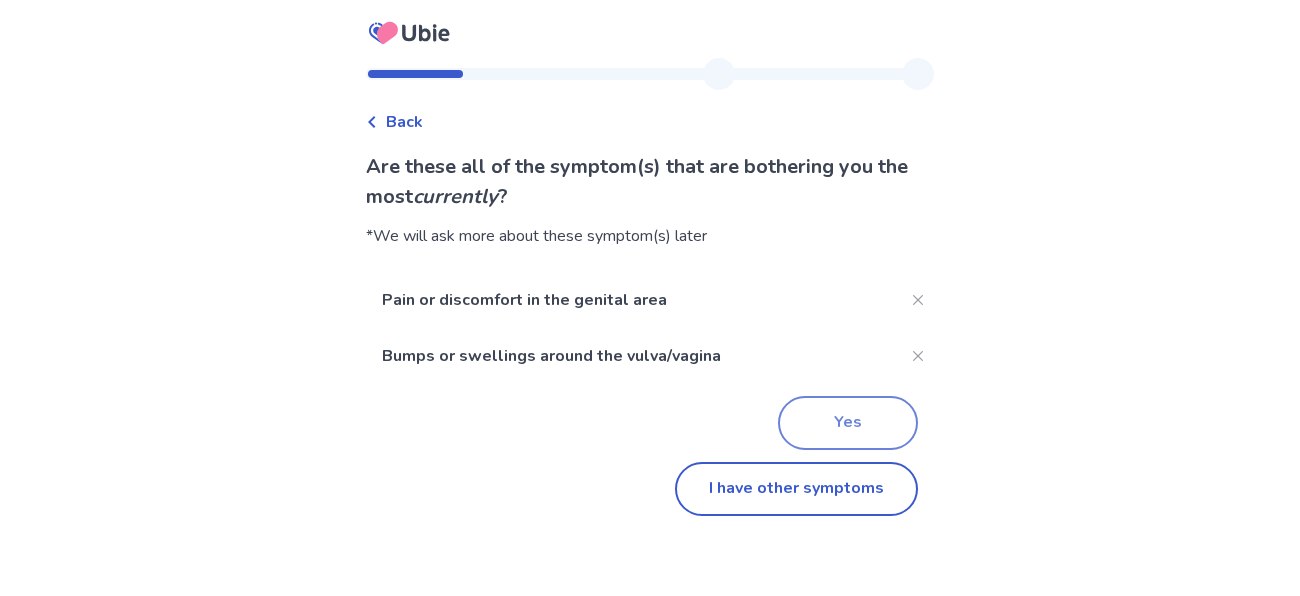 click on "Yes" 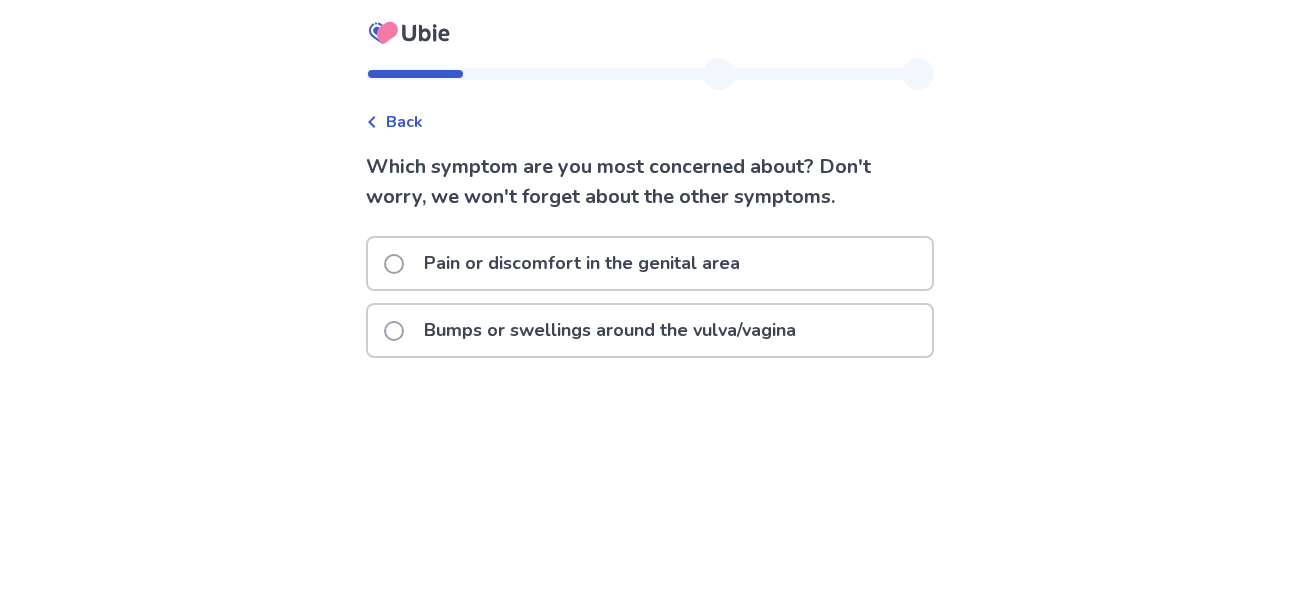click on "Bumps or swellings around the vulva/vagina" 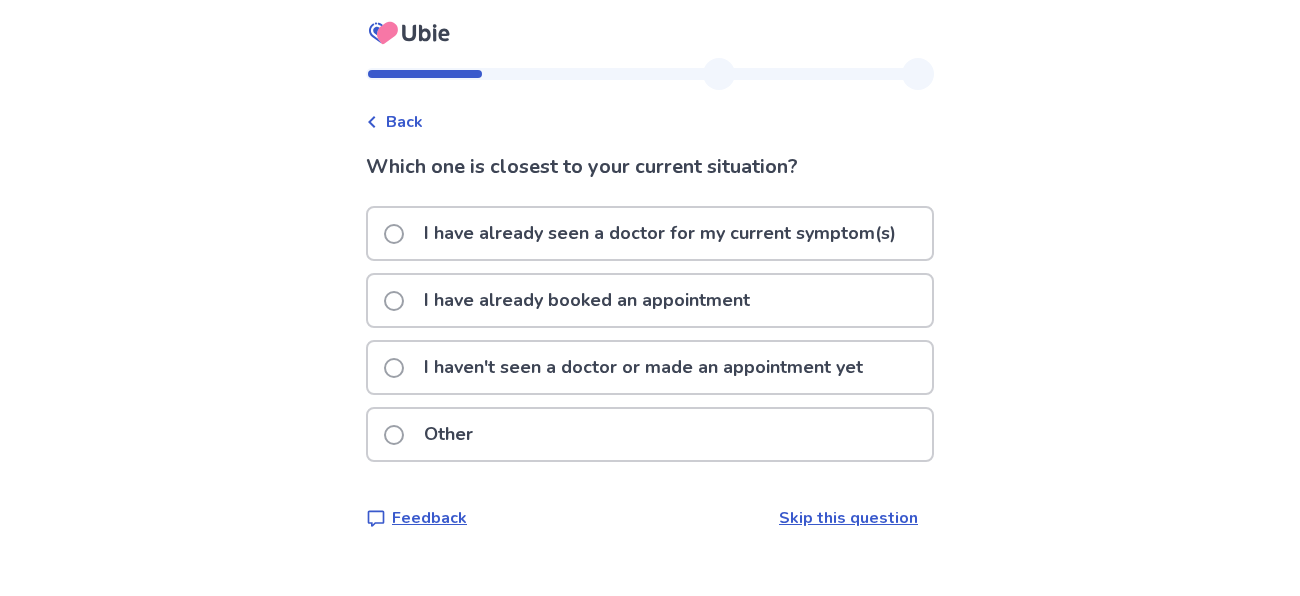 click on "I haven't seen a doctor or made an appointment yet" at bounding box center (643, 367) 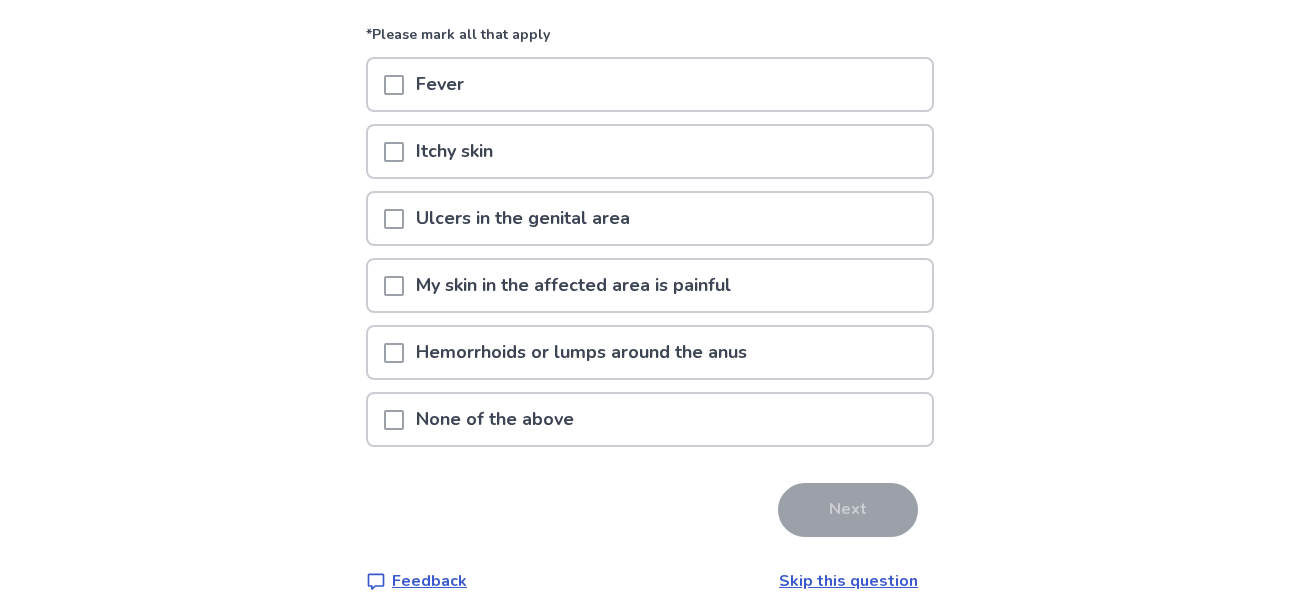 scroll, scrollTop: 209, scrollLeft: 0, axis: vertical 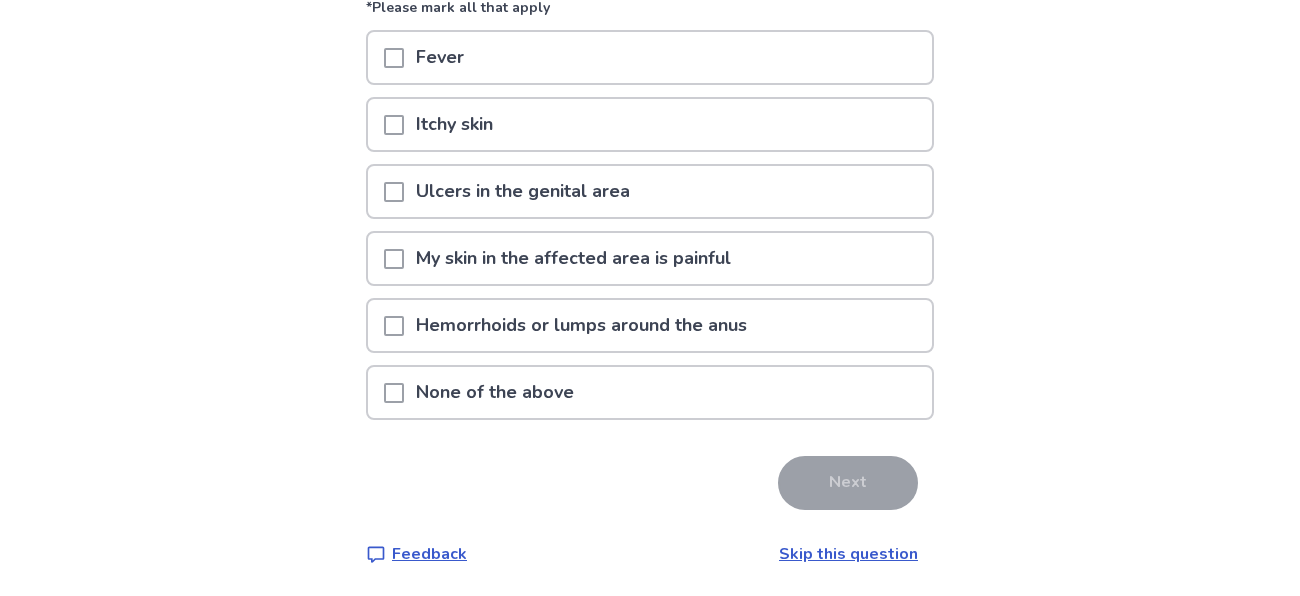 click on "My skin in the affected area is painful" at bounding box center [573, 258] 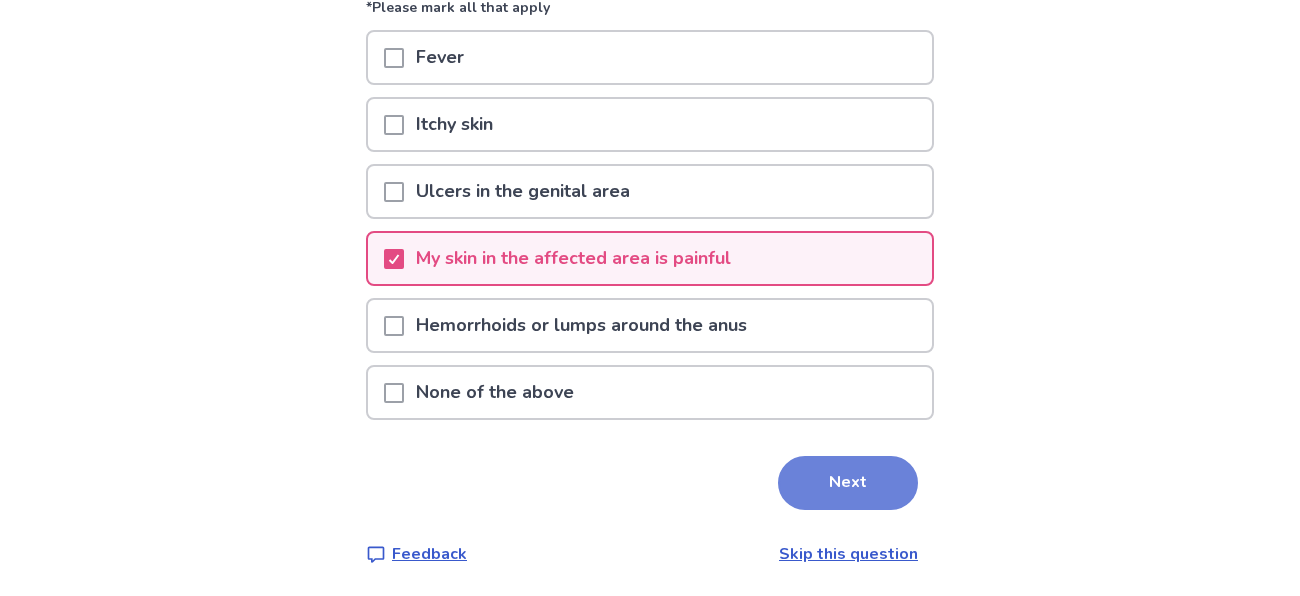 click on "Next" at bounding box center (848, 483) 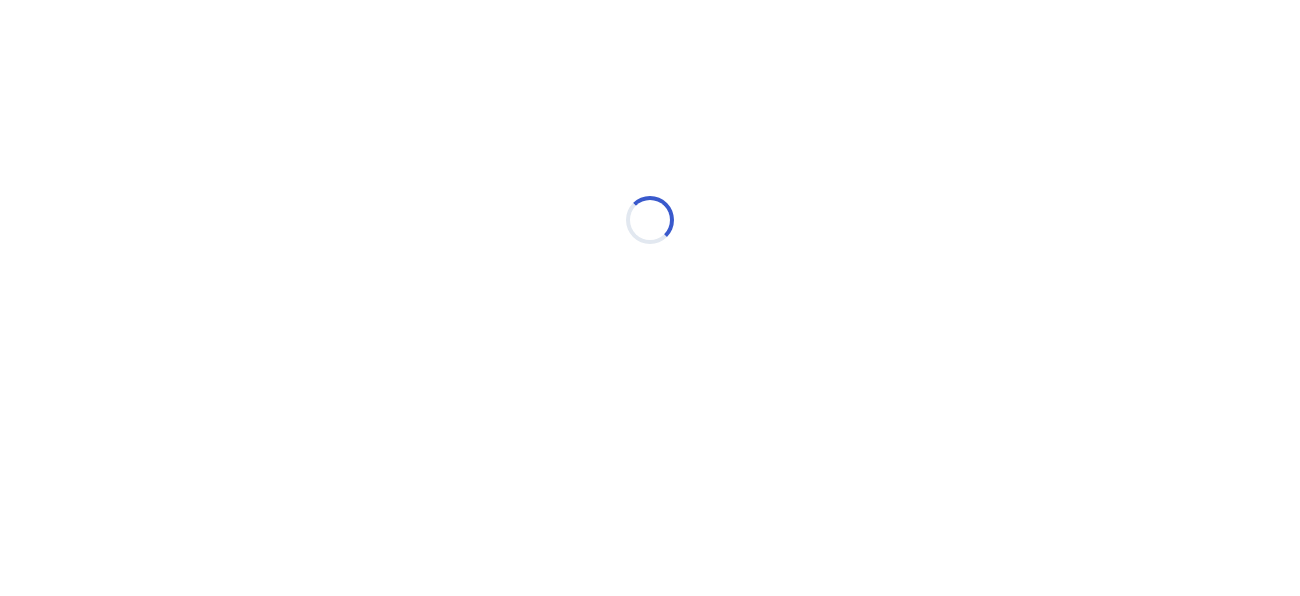 scroll, scrollTop: 0, scrollLeft: 0, axis: both 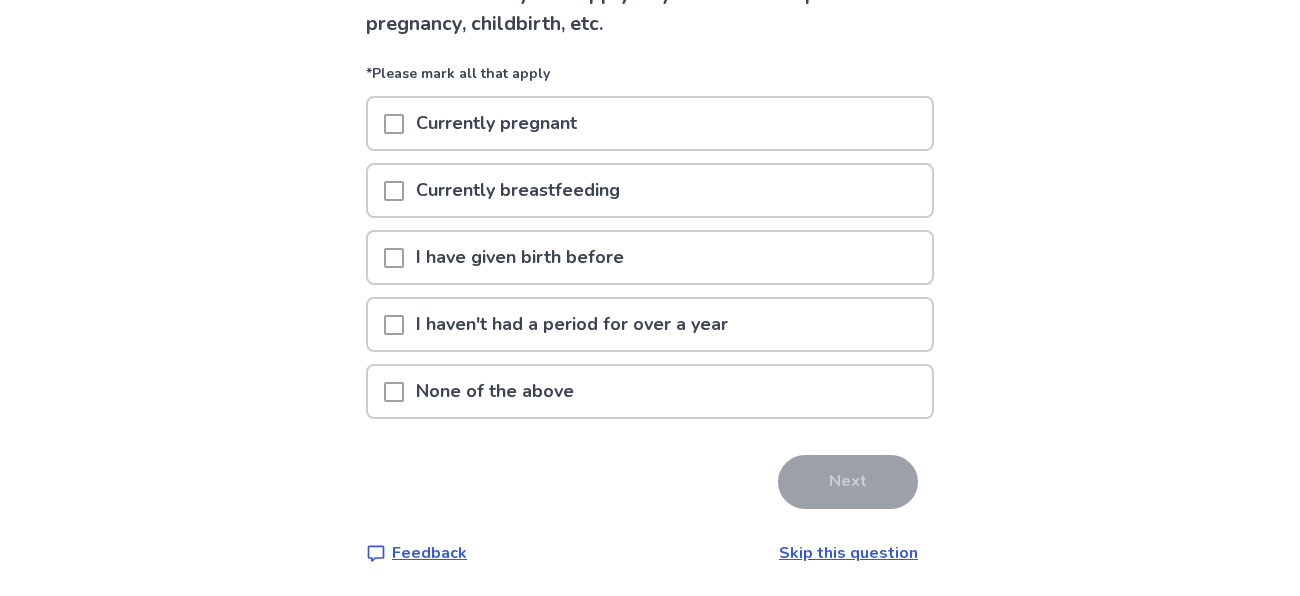 click on "None of the above" at bounding box center (650, 391) 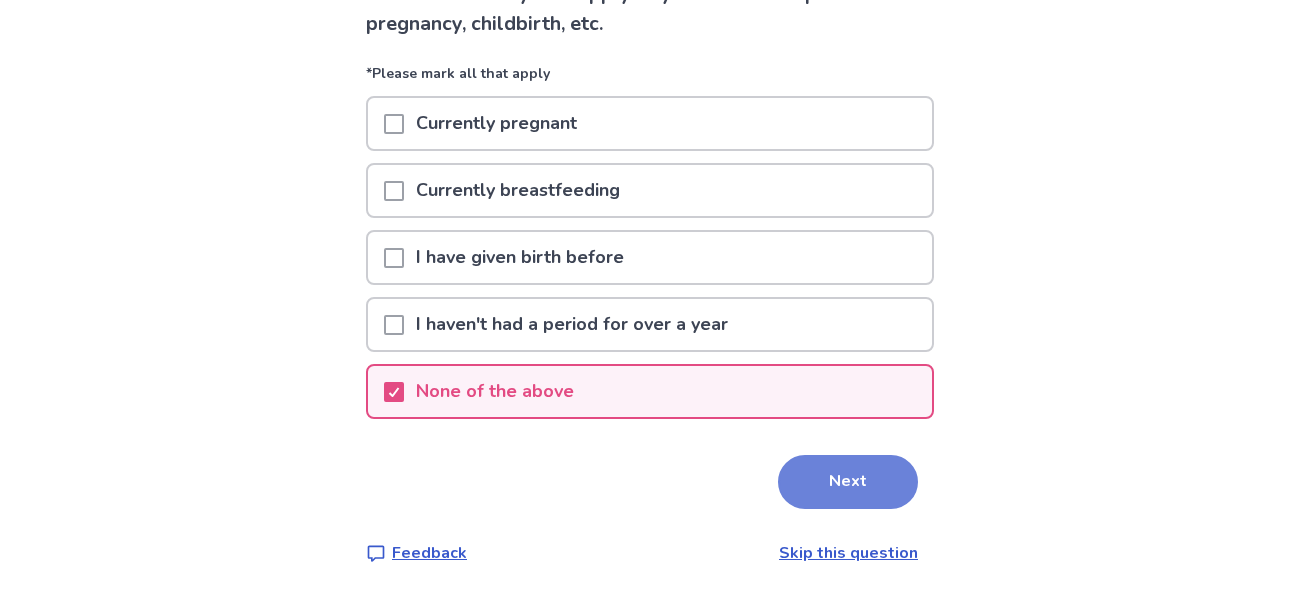 click on "Next" at bounding box center [848, 482] 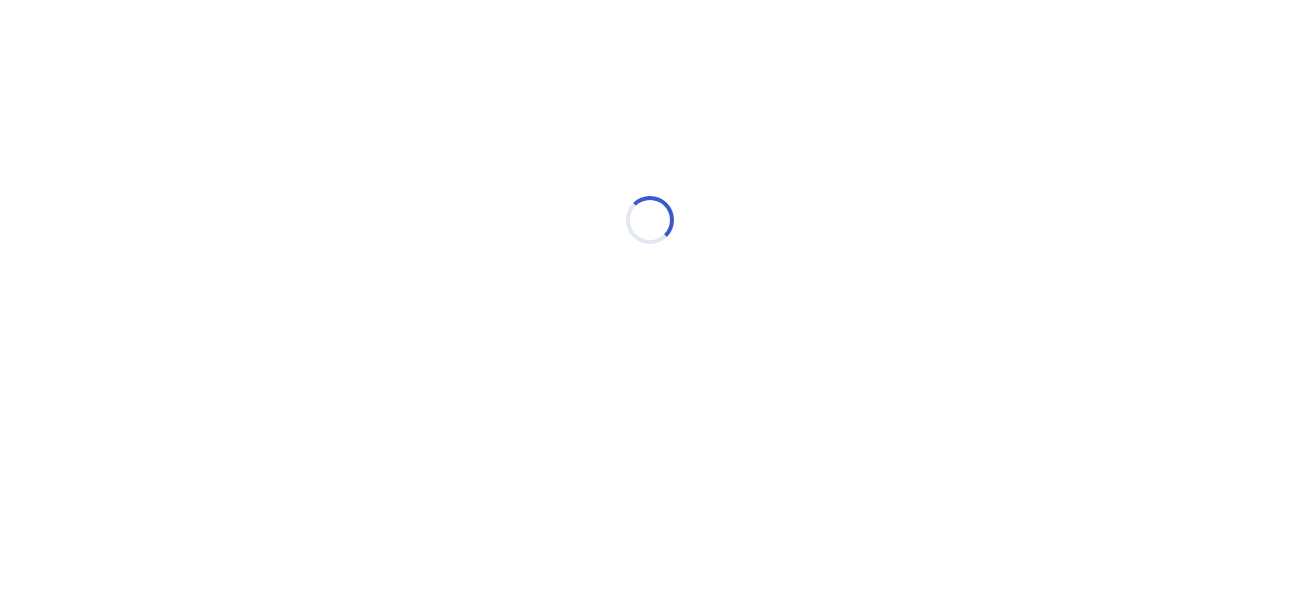 scroll, scrollTop: 0, scrollLeft: 0, axis: both 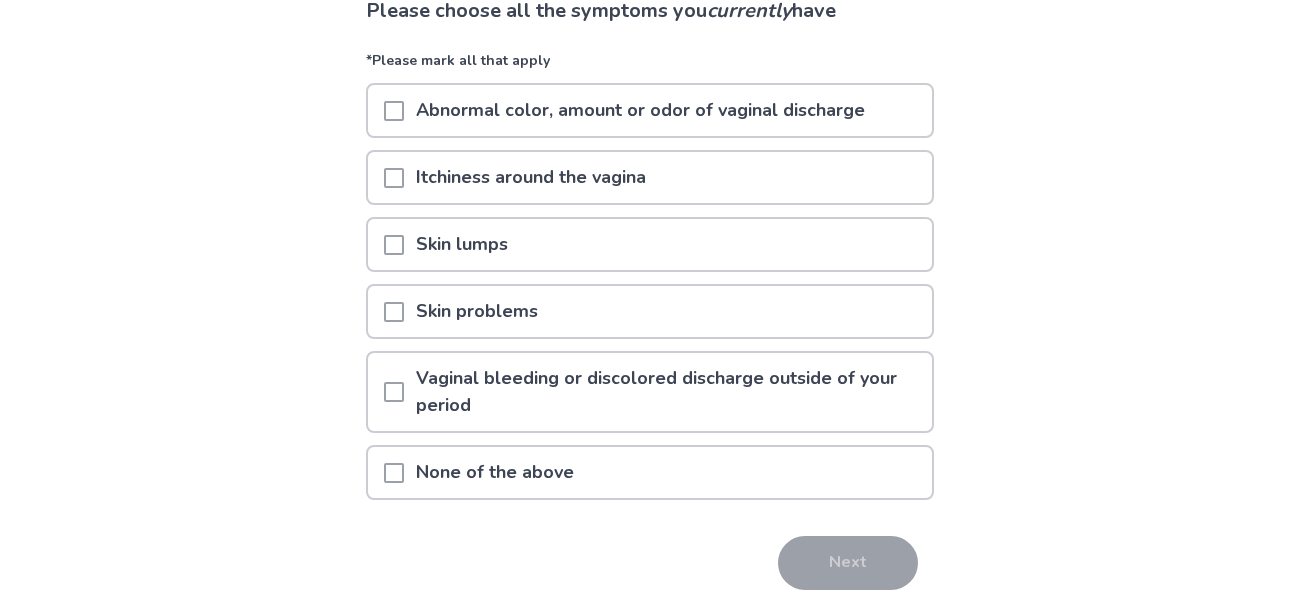 click on "Skin lumps" at bounding box center (650, 244) 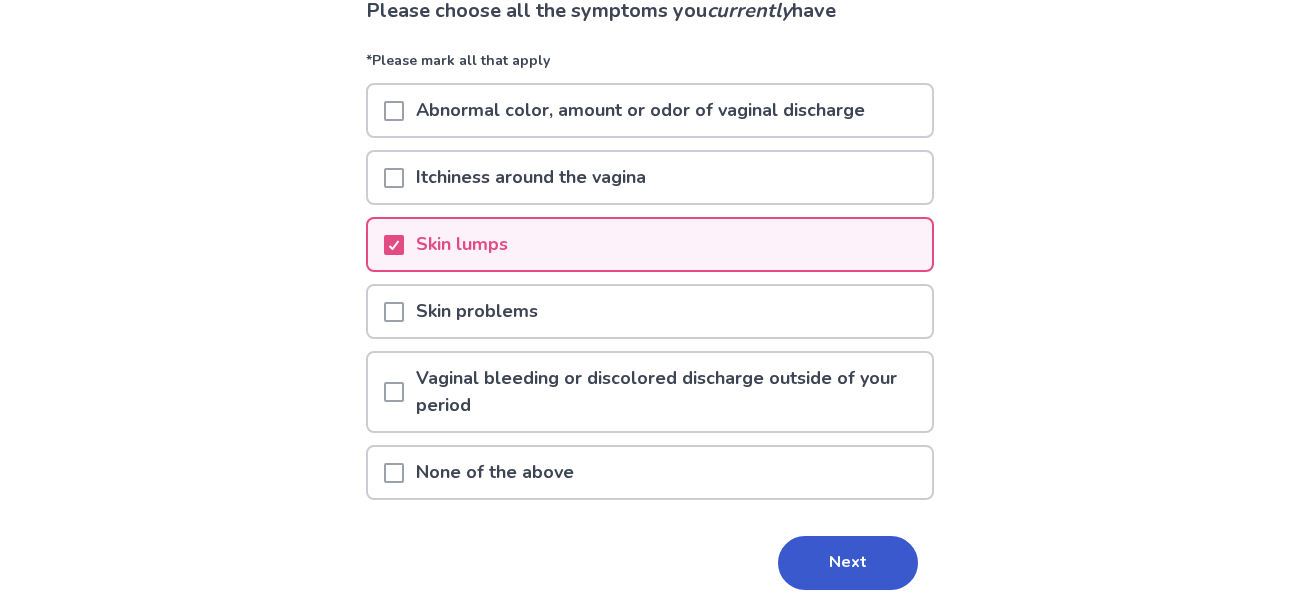 click on "Skin problems" at bounding box center [650, 311] 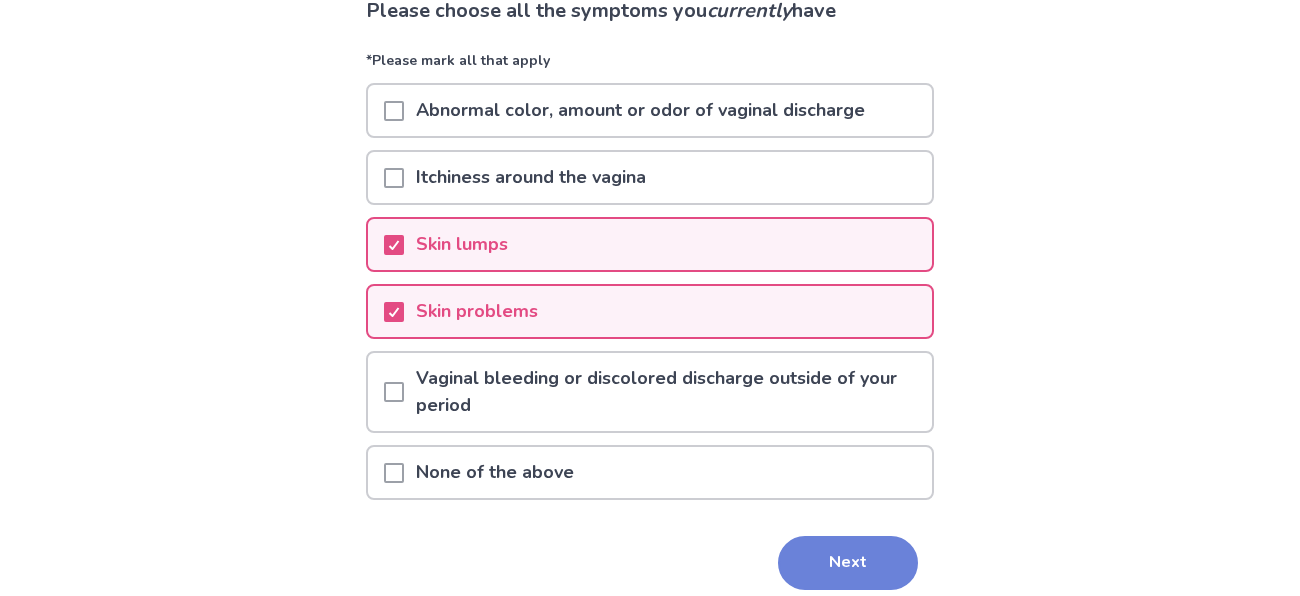 click on "Next" at bounding box center (848, 563) 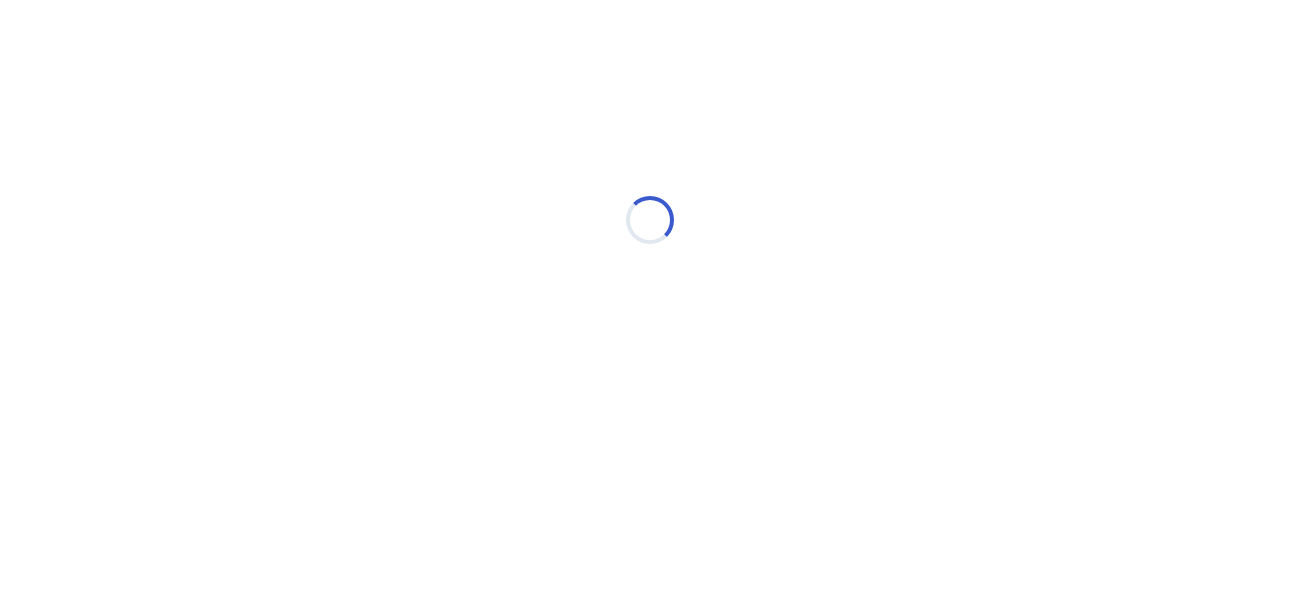 scroll, scrollTop: 0, scrollLeft: 0, axis: both 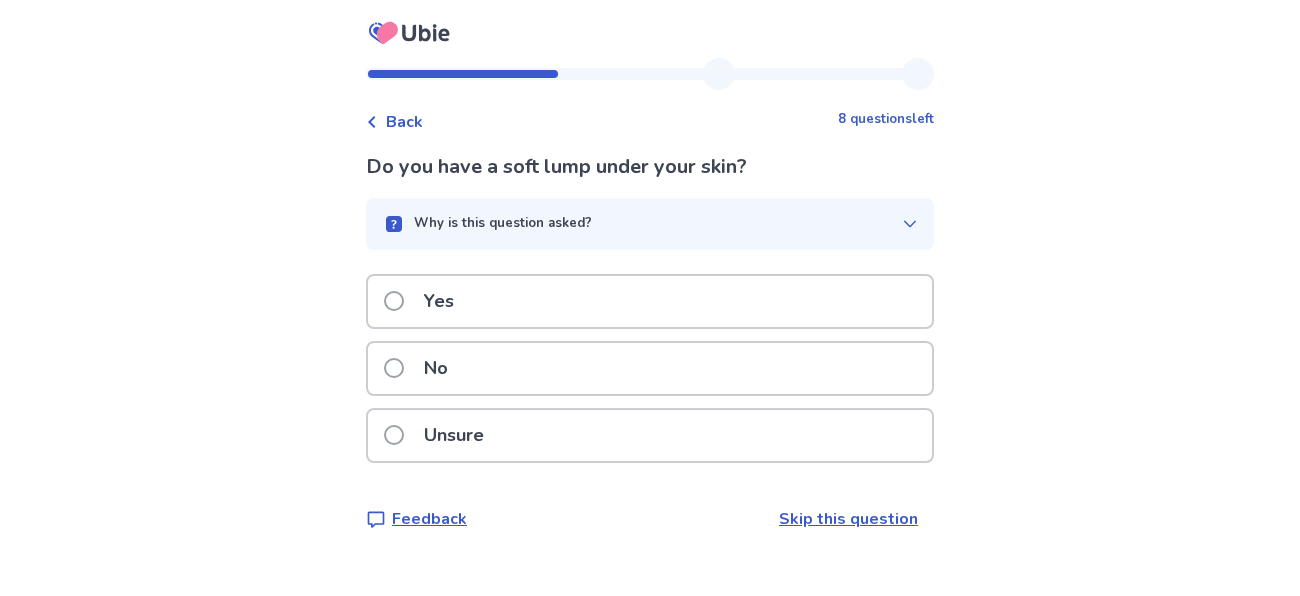 click on "Yes" at bounding box center (650, 301) 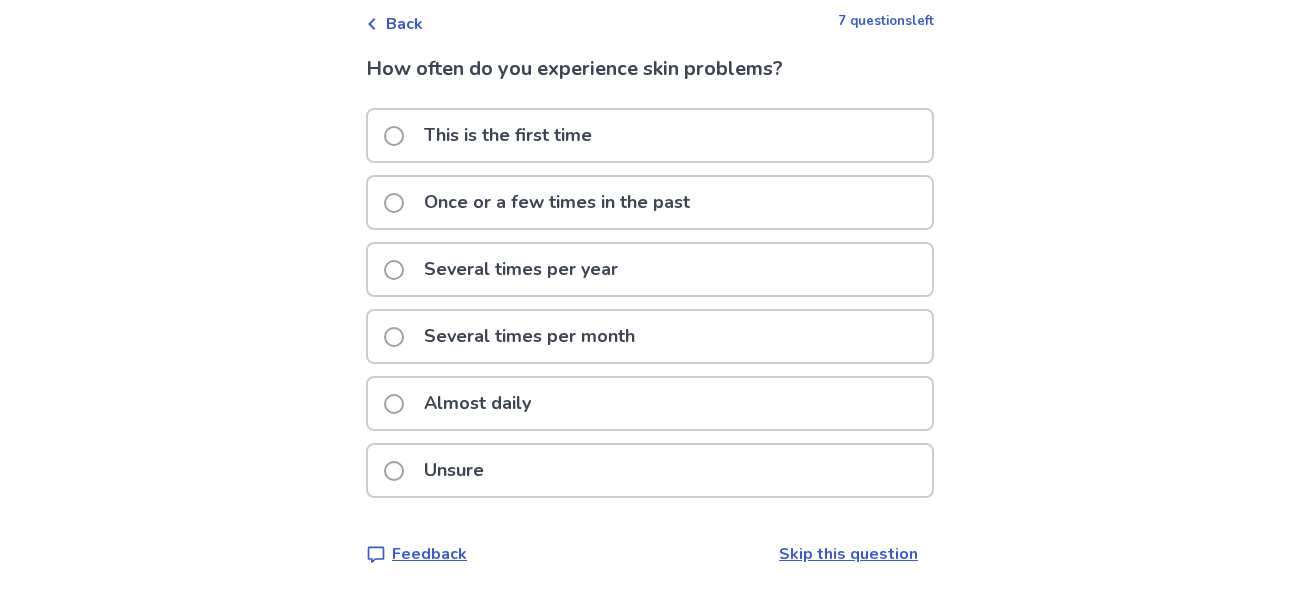 scroll, scrollTop: 95, scrollLeft: 0, axis: vertical 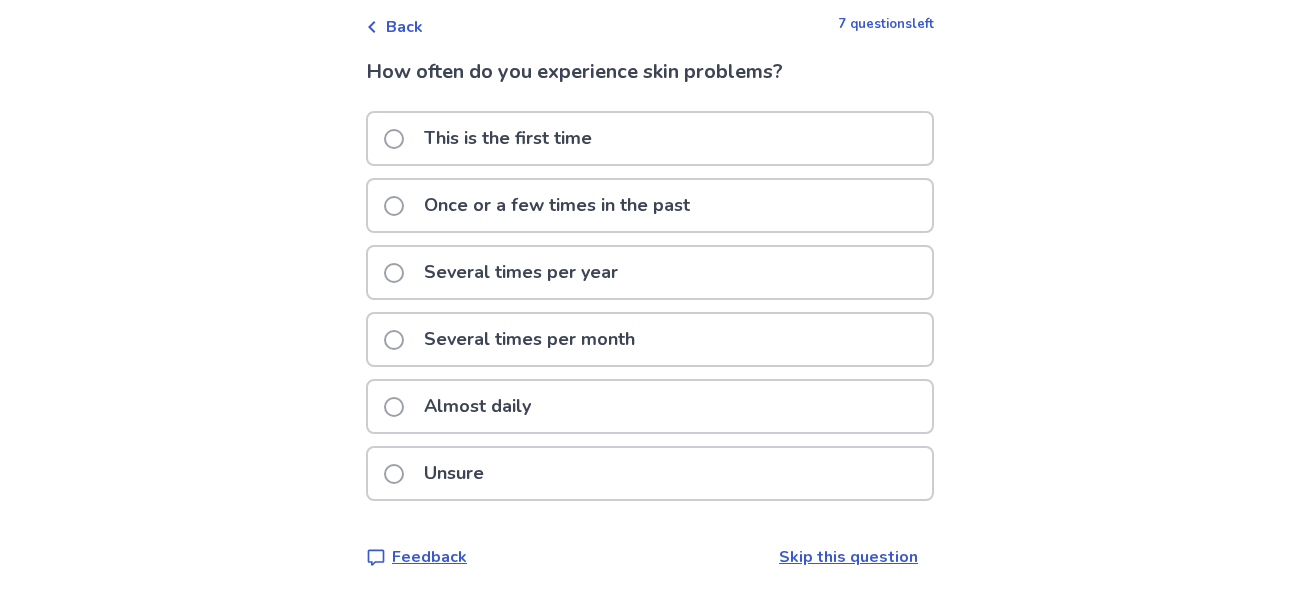 click on "This is the first time" at bounding box center [650, 138] 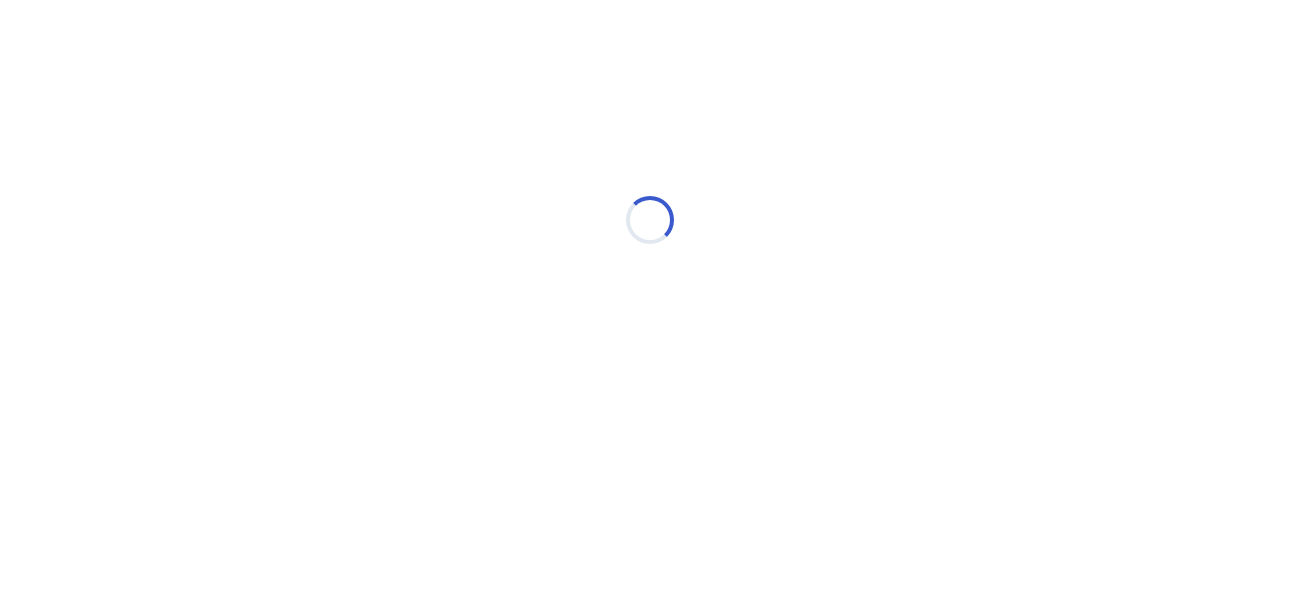 scroll, scrollTop: 0, scrollLeft: 0, axis: both 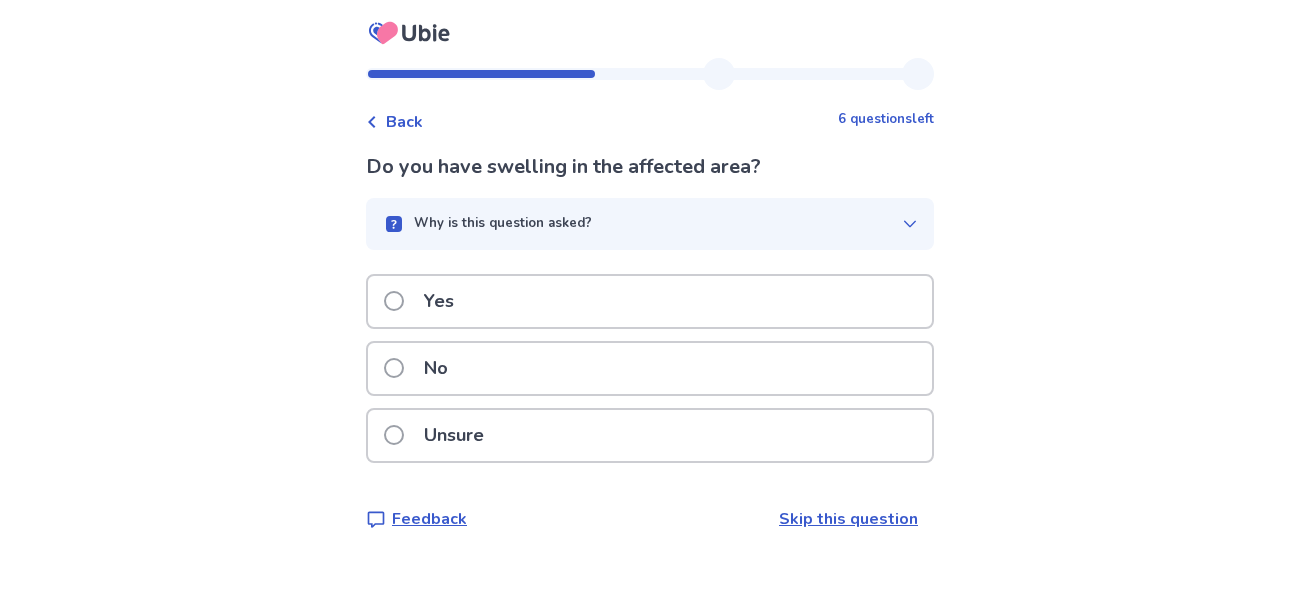 click on "Yes" at bounding box center [650, 301] 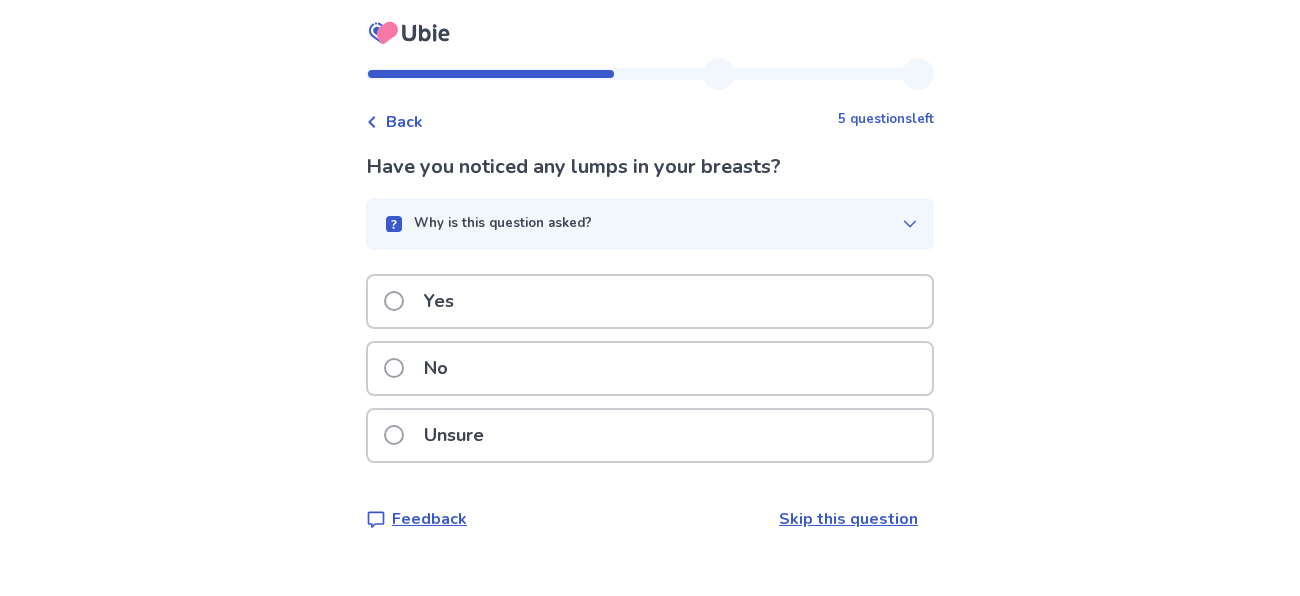 click on "No" at bounding box center [650, 368] 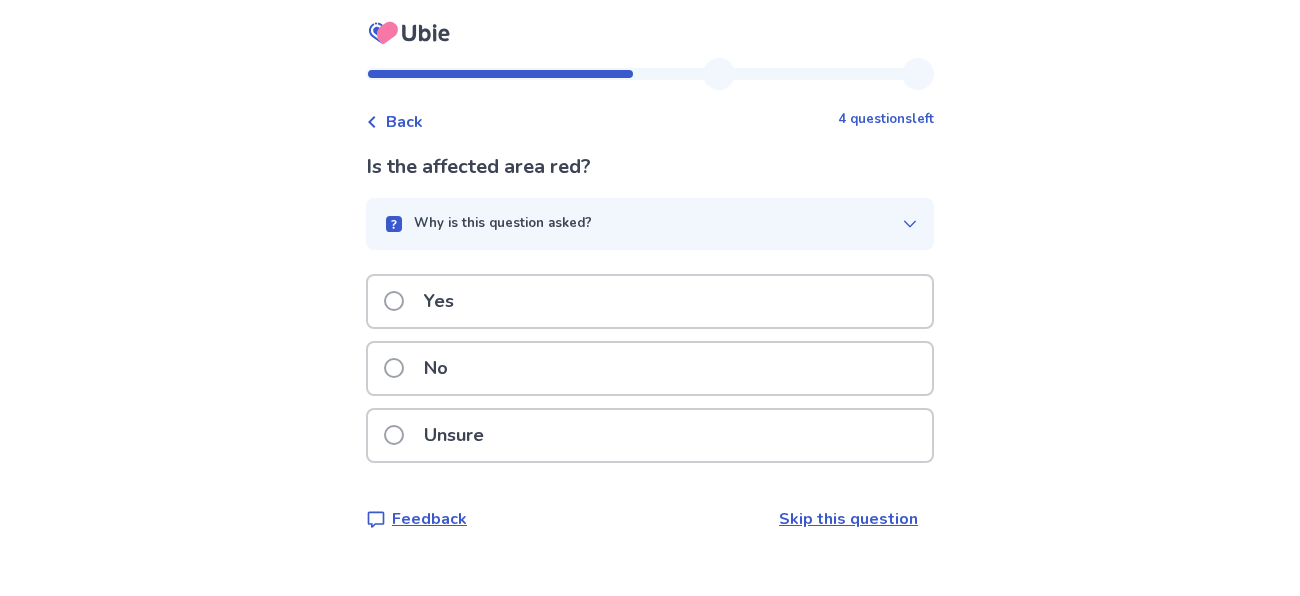 click on "Yes" at bounding box center [650, 301] 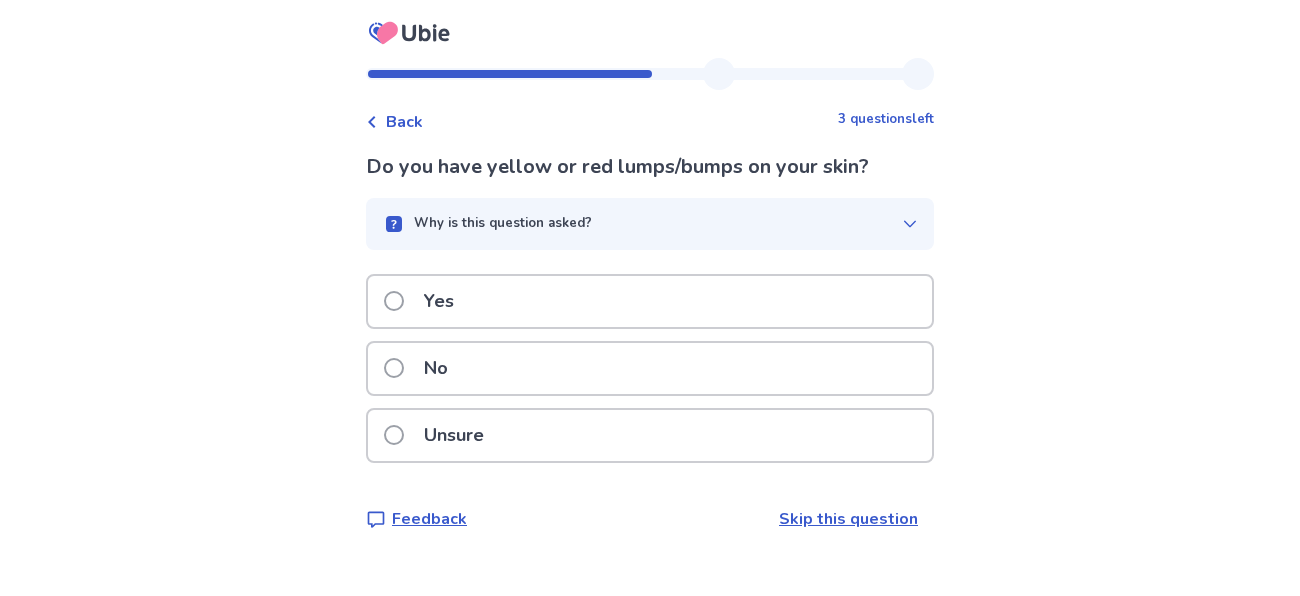 click on "No" at bounding box center (650, 368) 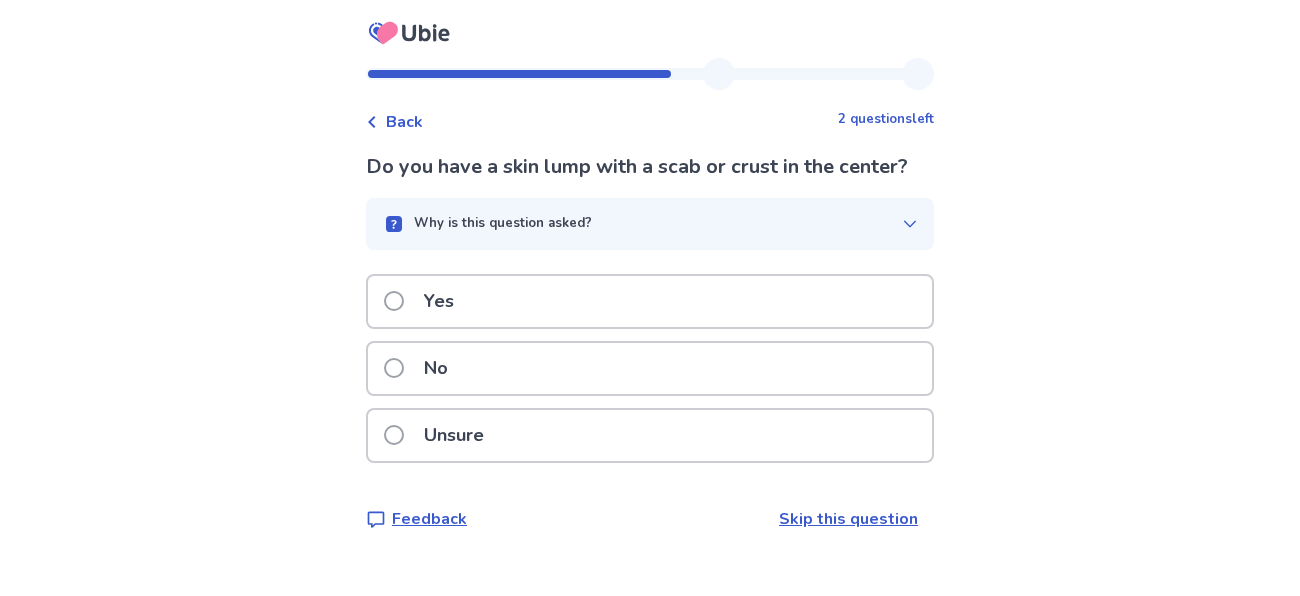 click on "No" at bounding box center [650, 368] 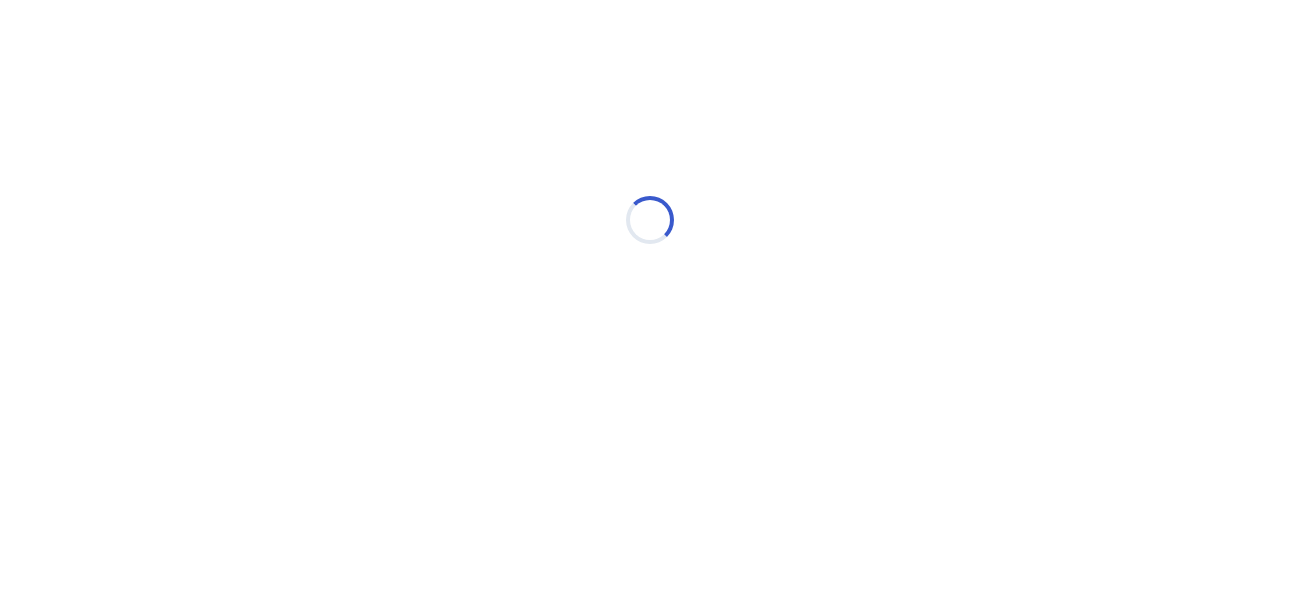 select on "*" 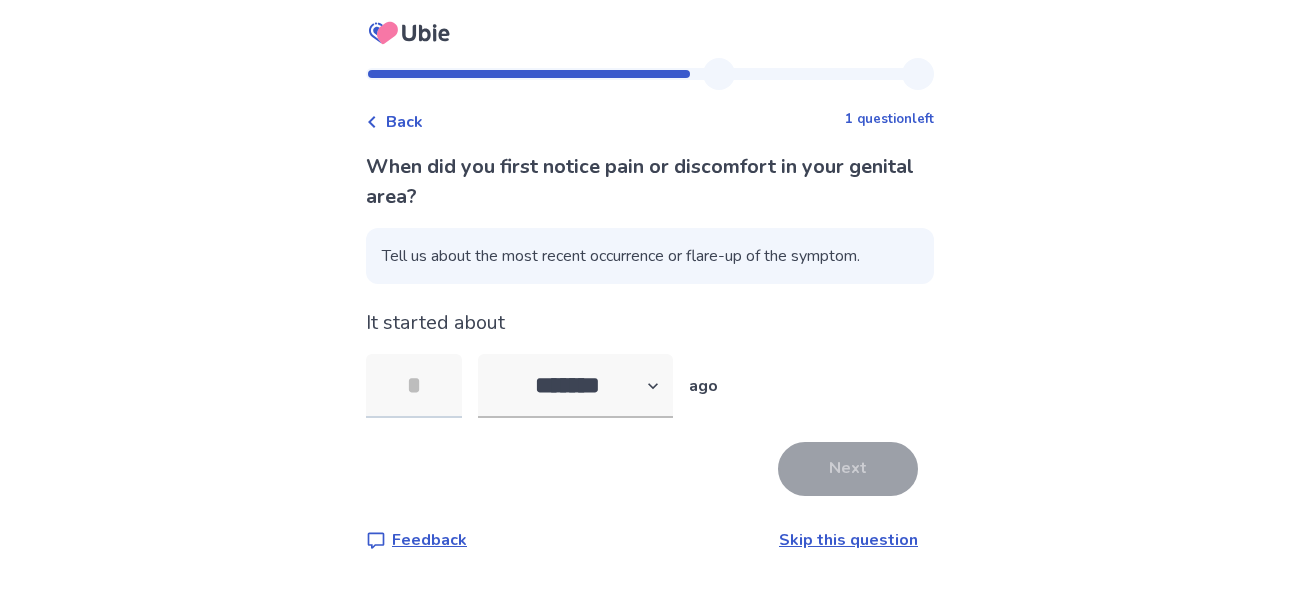 click at bounding box center (414, 386) 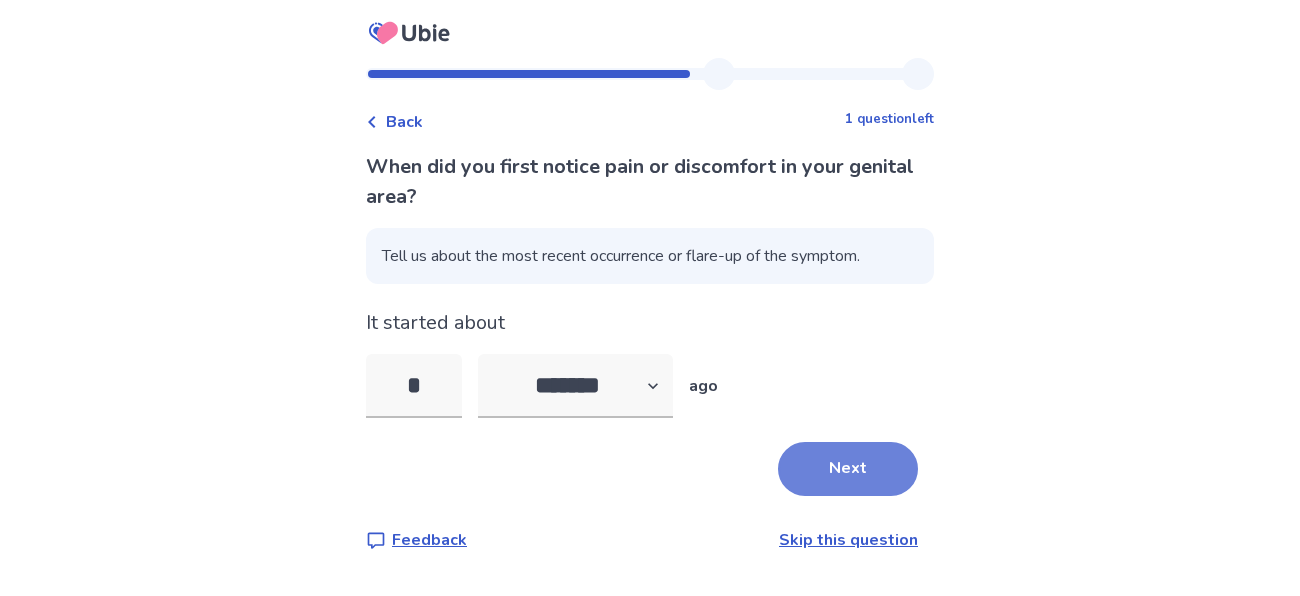 click on "Next" at bounding box center [848, 469] 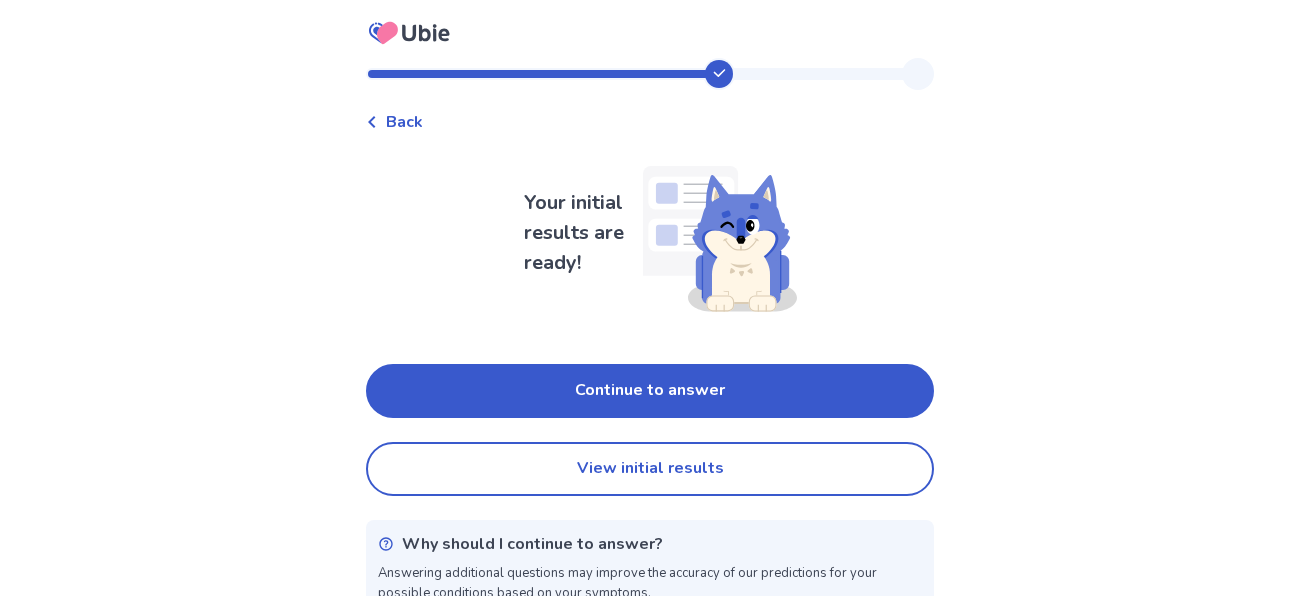 scroll, scrollTop: 35, scrollLeft: 0, axis: vertical 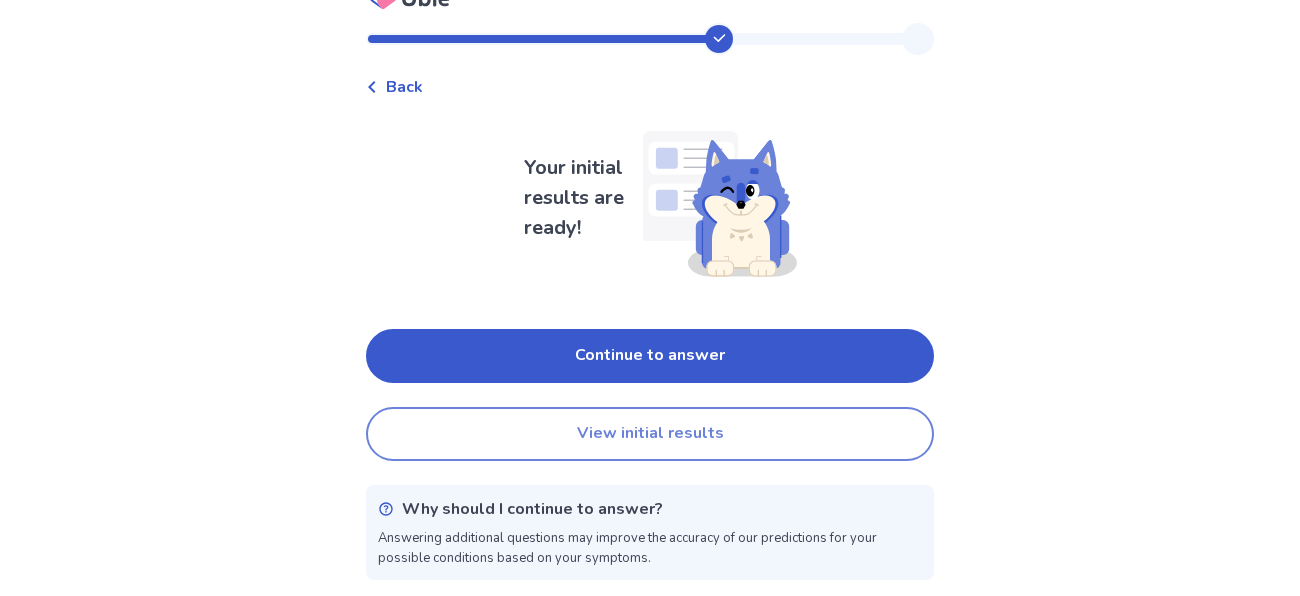 click on "View initial results" at bounding box center (650, 434) 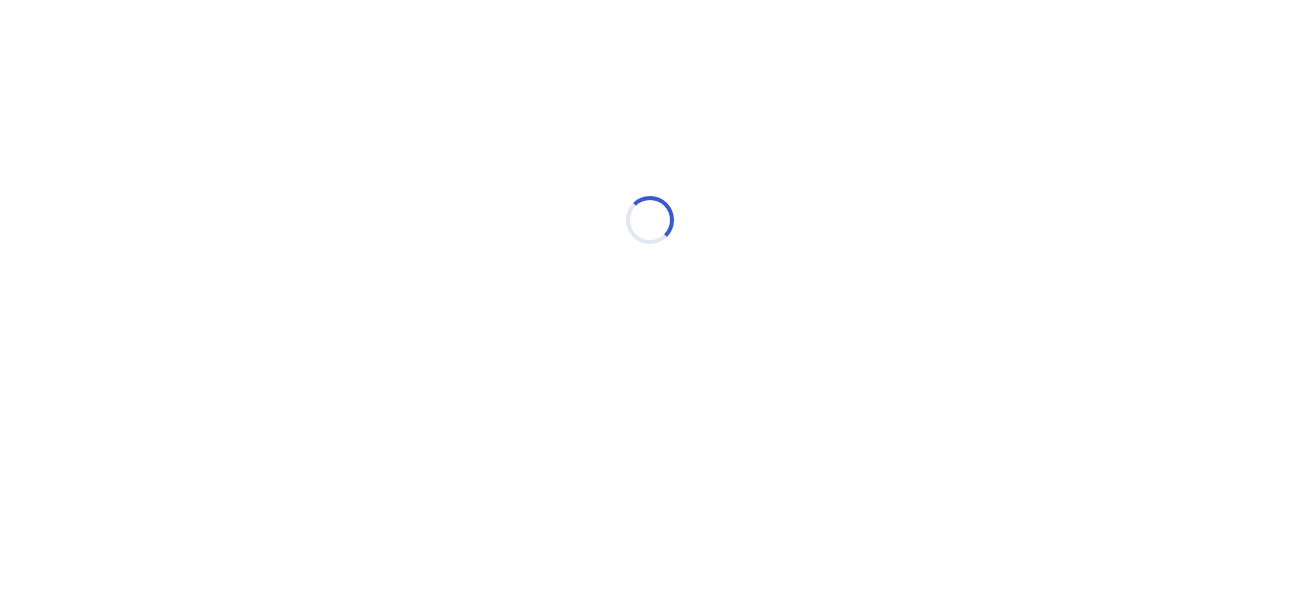 scroll, scrollTop: 0, scrollLeft: 0, axis: both 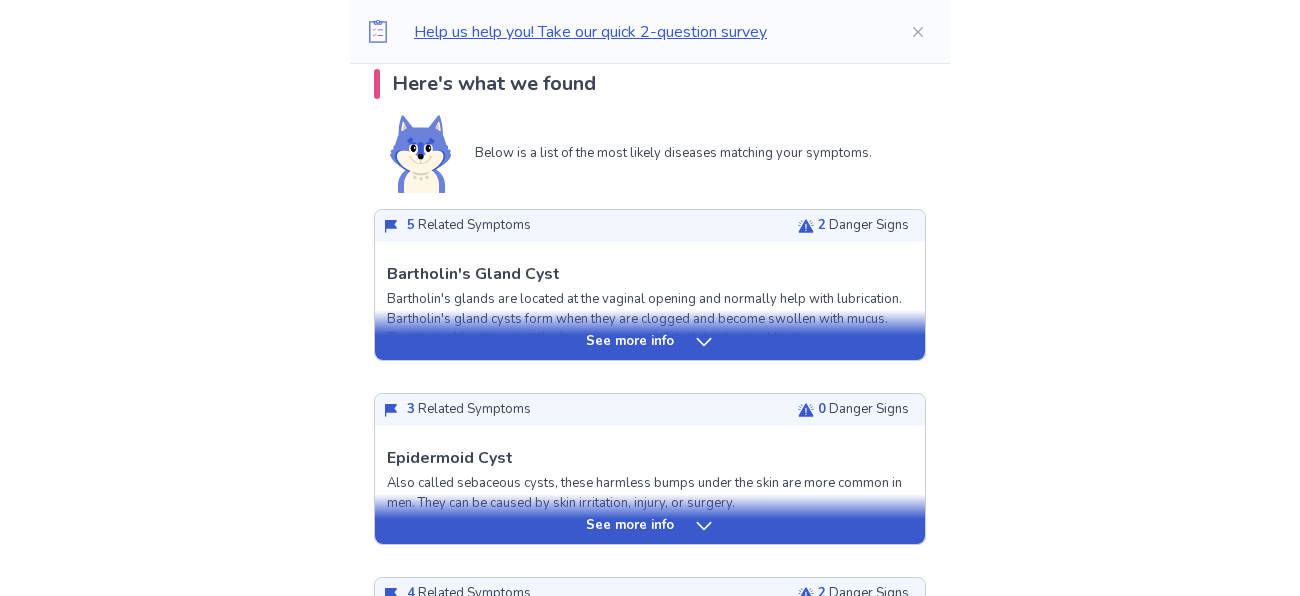 click on "See more info" at bounding box center [650, 342] 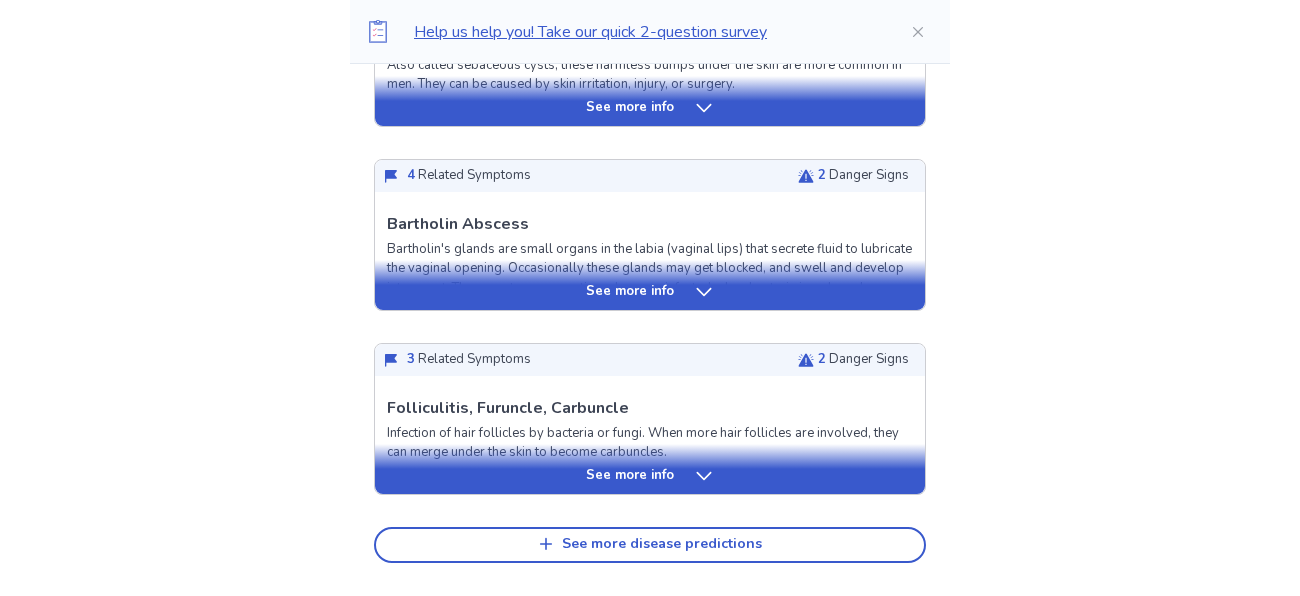 scroll, scrollTop: 2395, scrollLeft: 0, axis: vertical 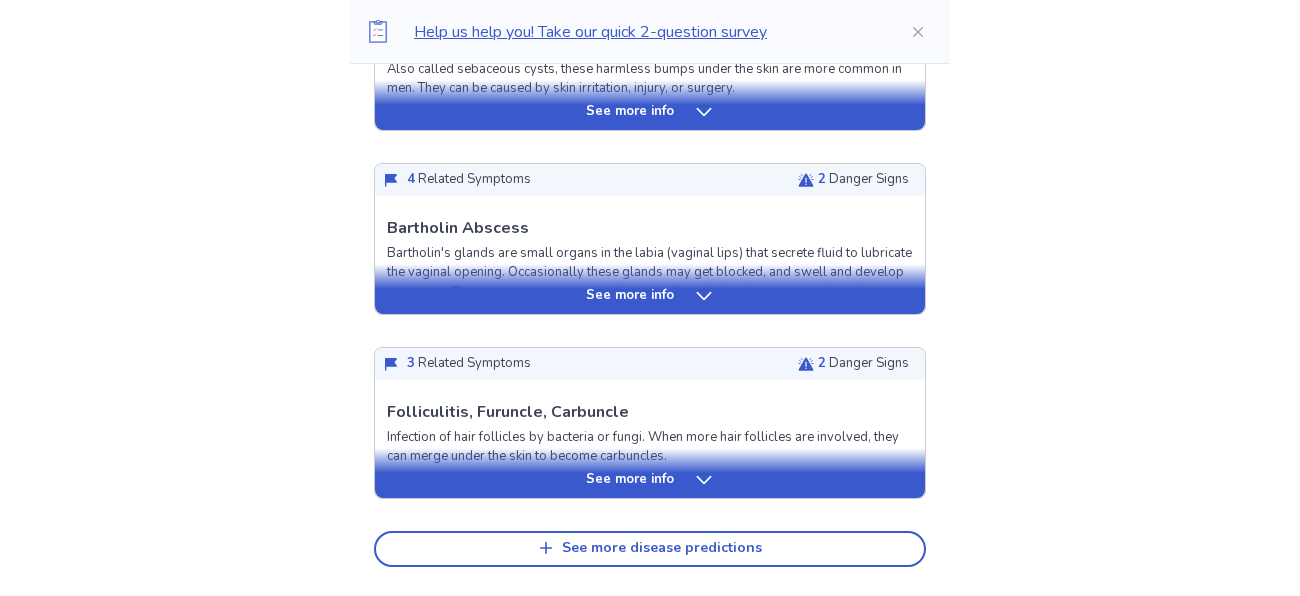 click 